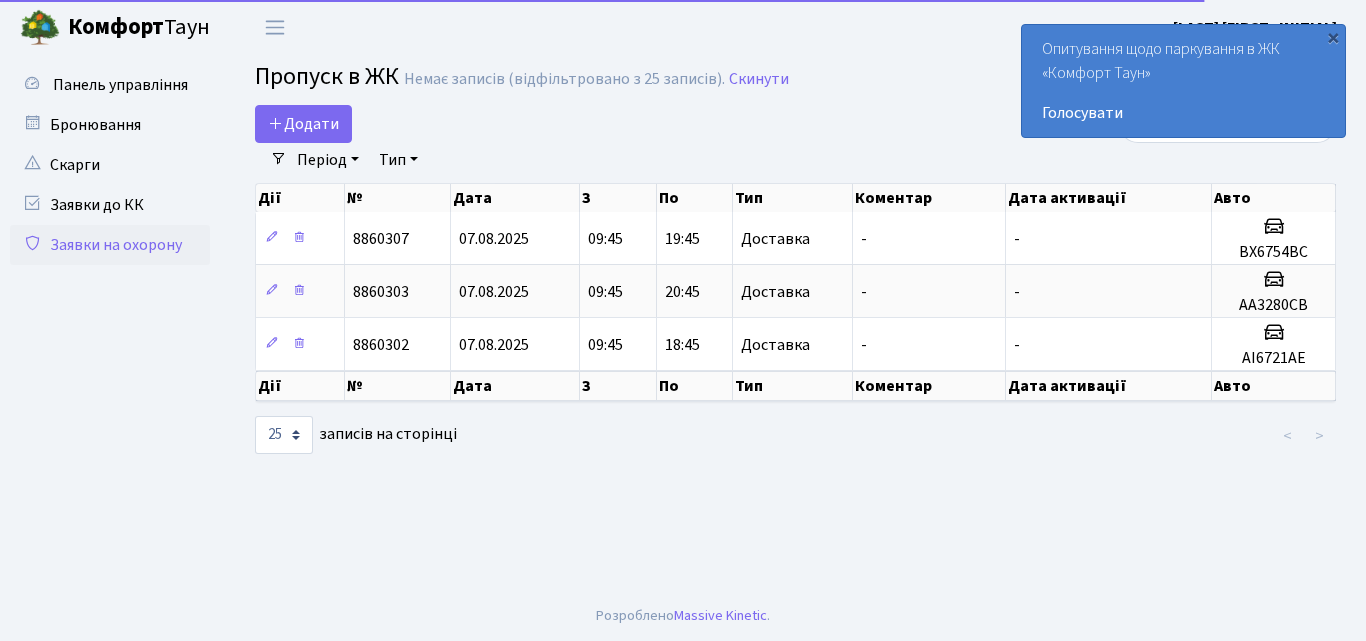 select on "25" 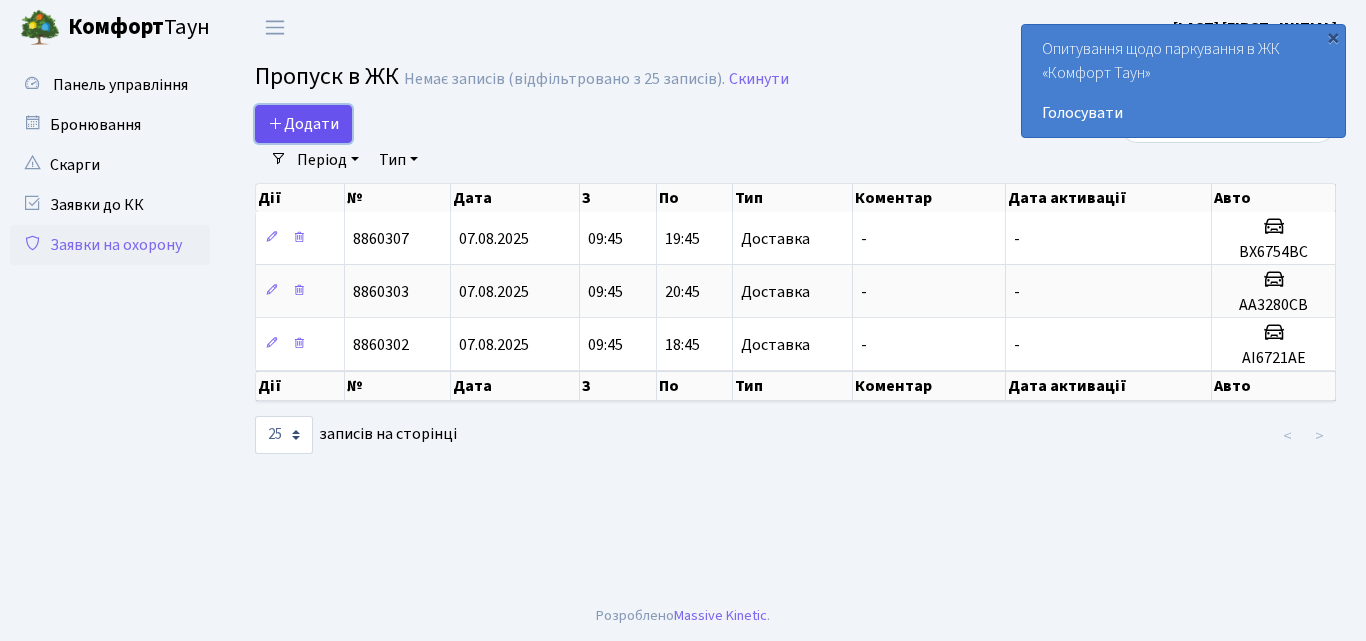 click on "Додати" at bounding box center (303, 124) 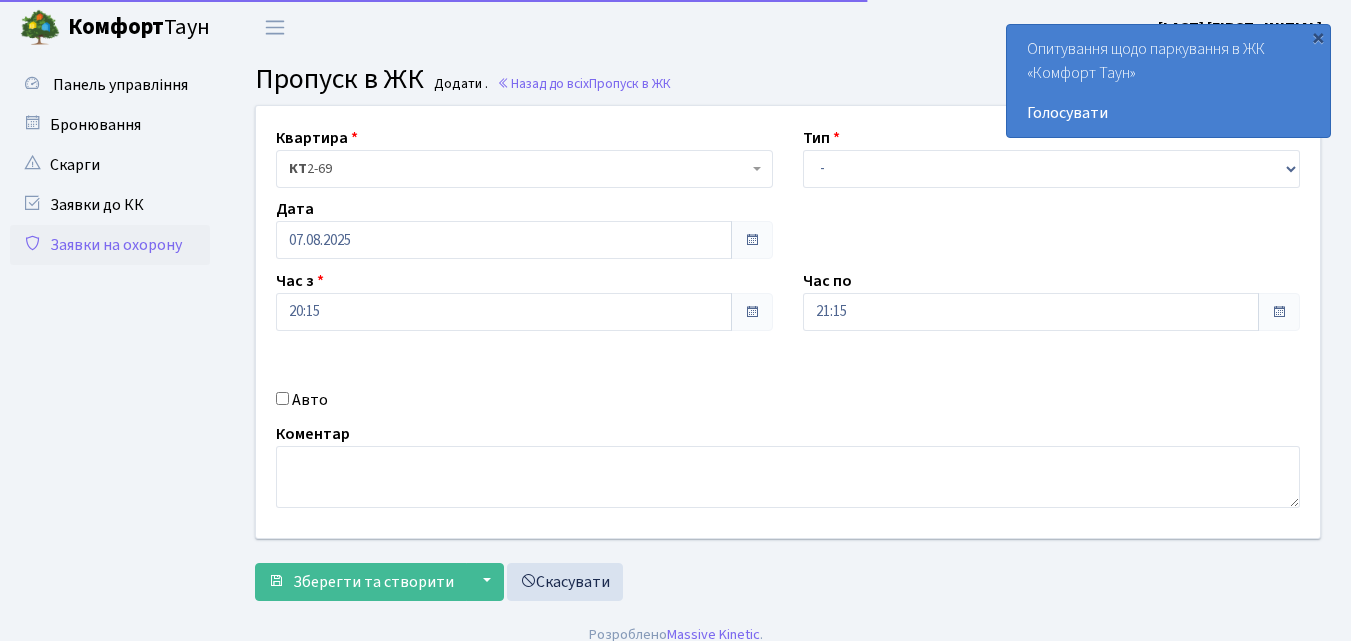 scroll, scrollTop: 0, scrollLeft: 0, axis: both 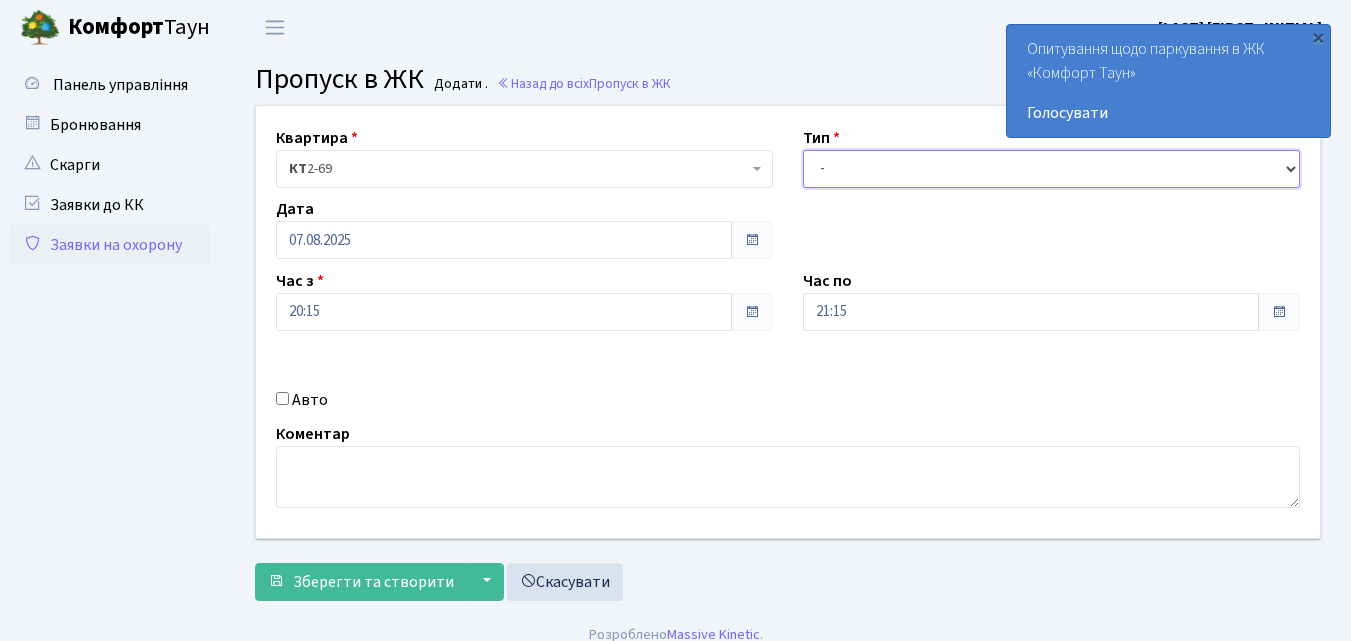 click on "-
Доставка
Таксі
Гості
Сервіс" at bounding box center (1051, 169) 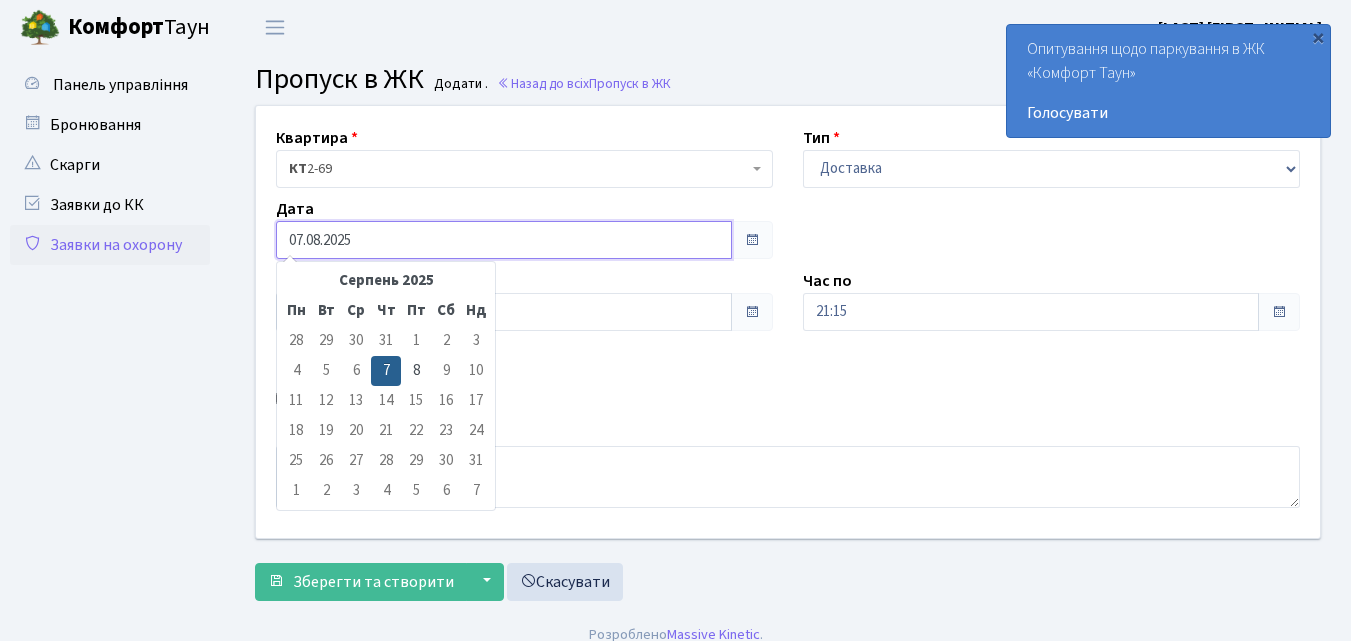 click on "07.08.2025" at bounding box center (504, 240) 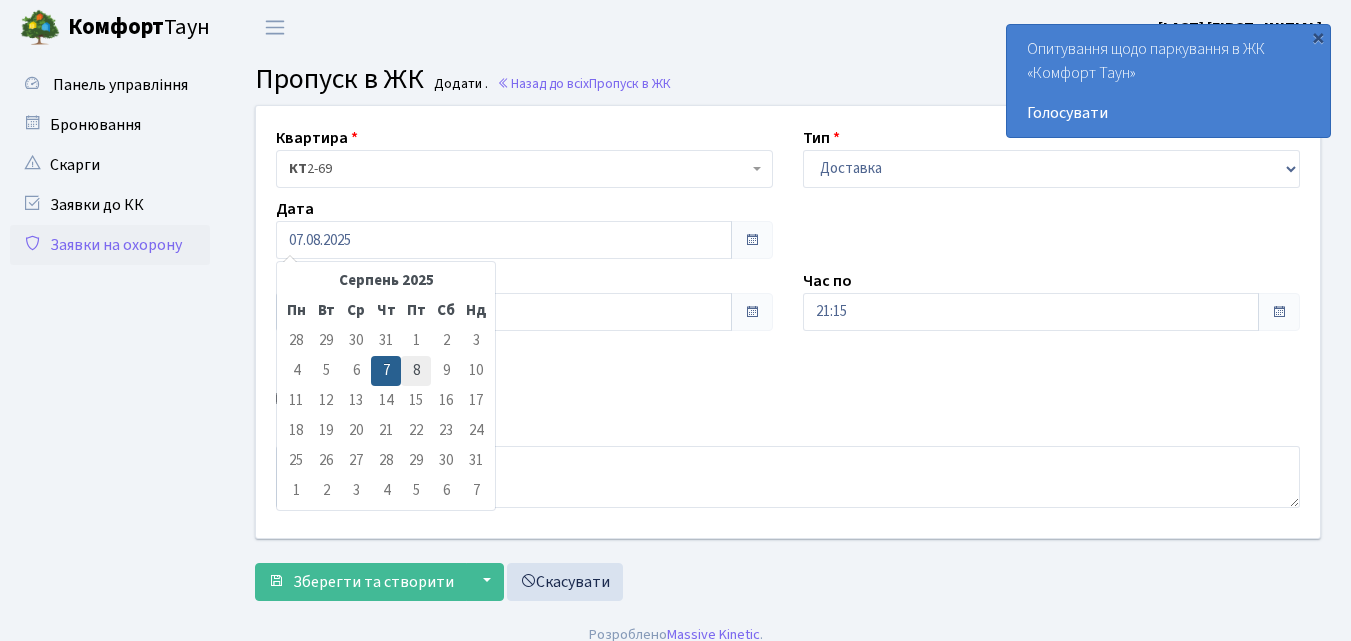 click on "8" at bounding box center (416, 371) 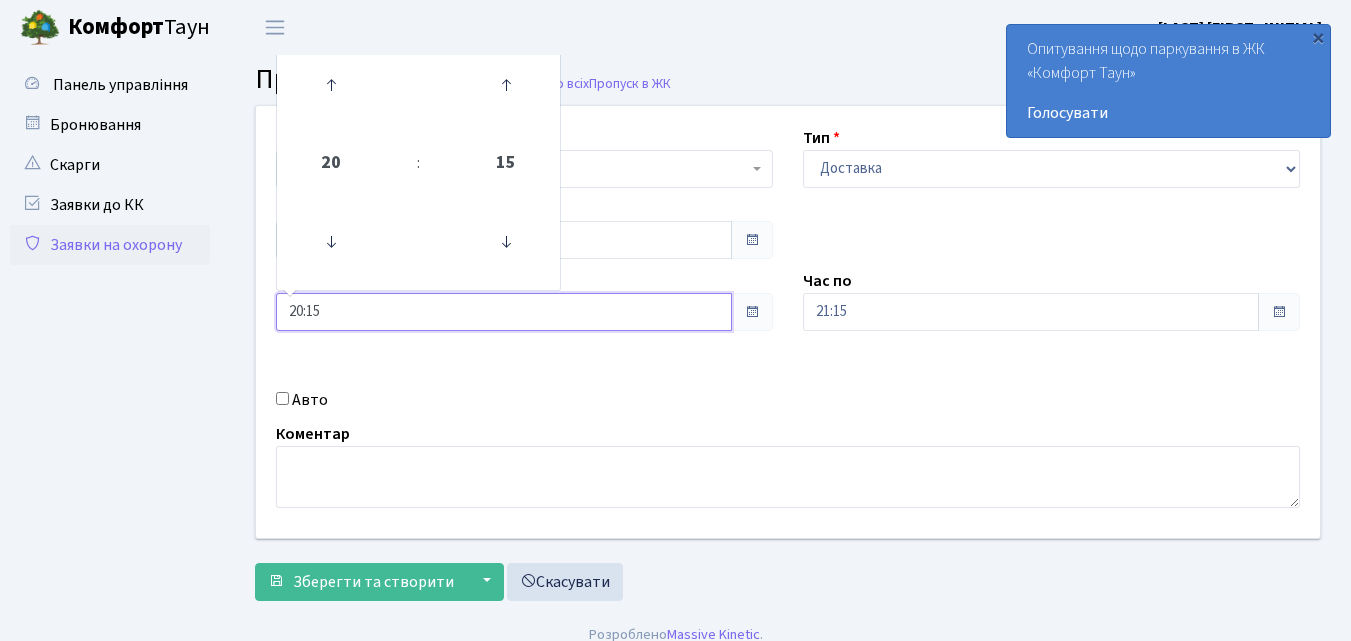 click on "20:15" at bounding box center (504, 312) 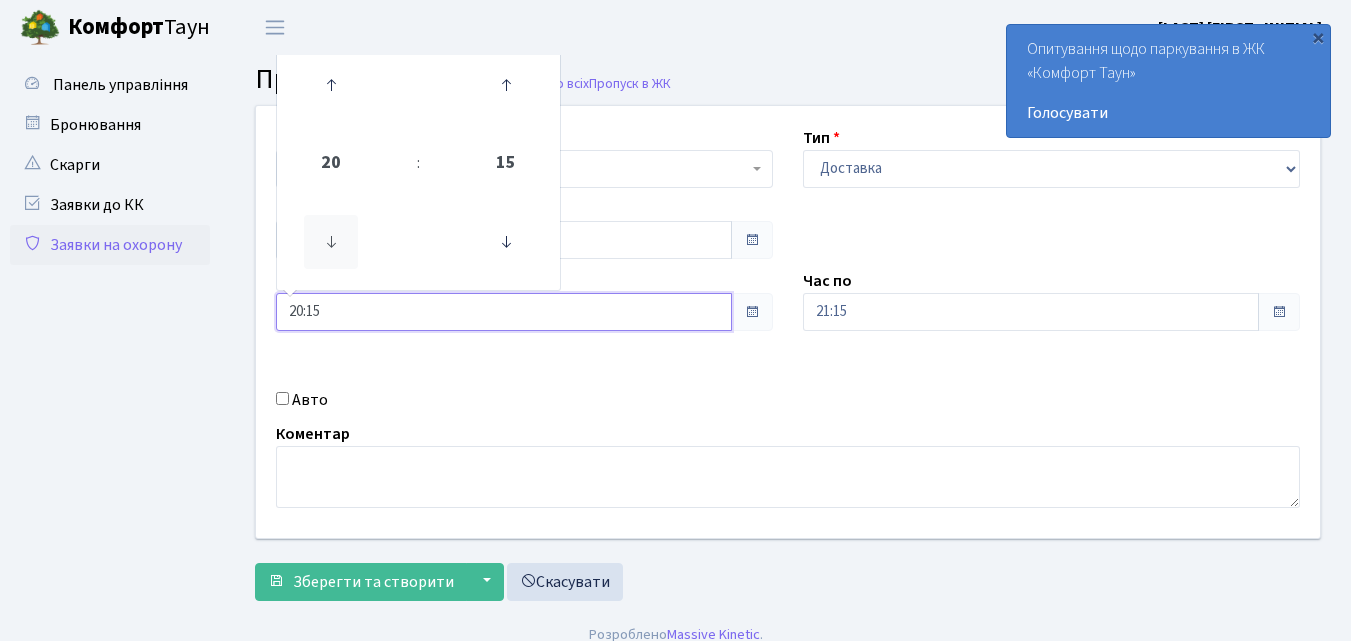 click at bounding box center [331, 242] 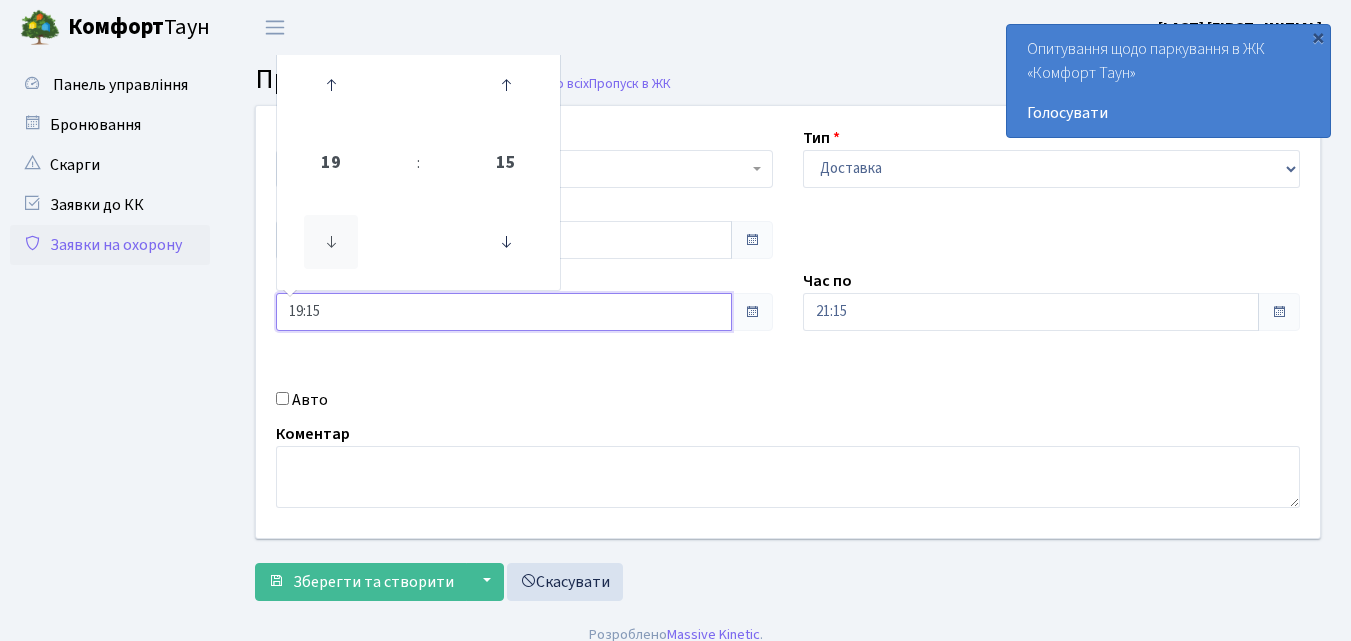 click at bounding box center (331, 242) 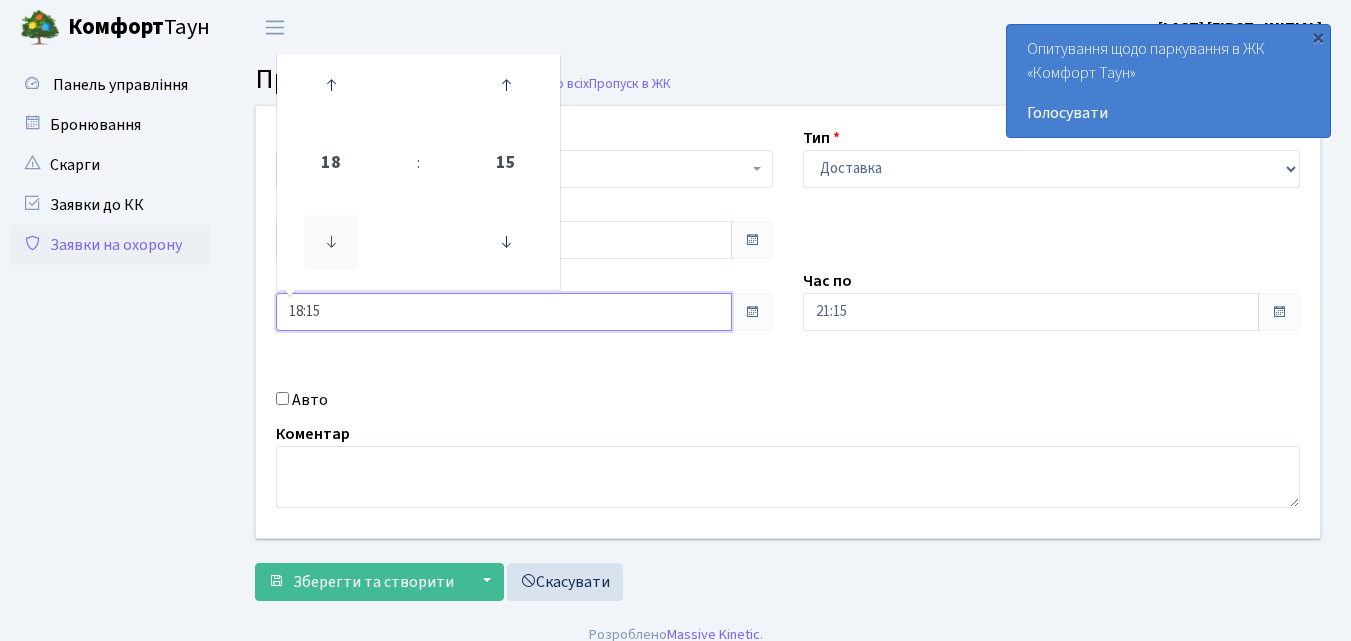 click at bounding box center (331, 242) 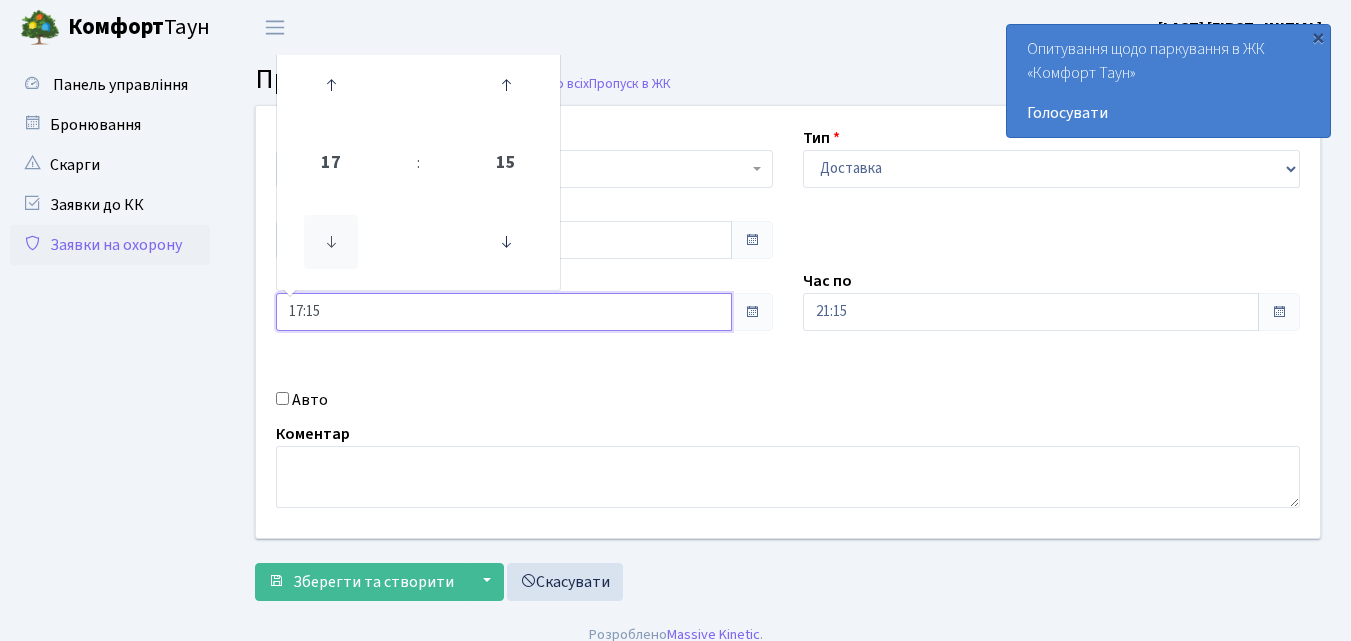 click at bounding box center (331, 242) 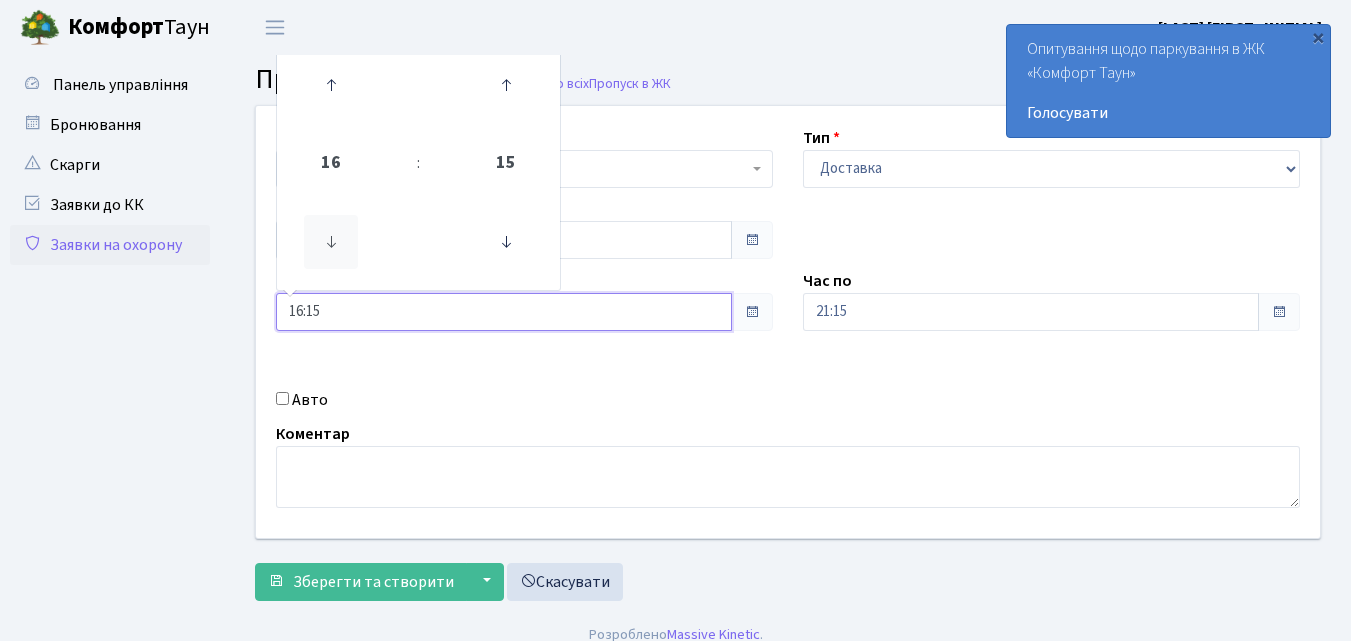 click at bounding box center [331, 242] 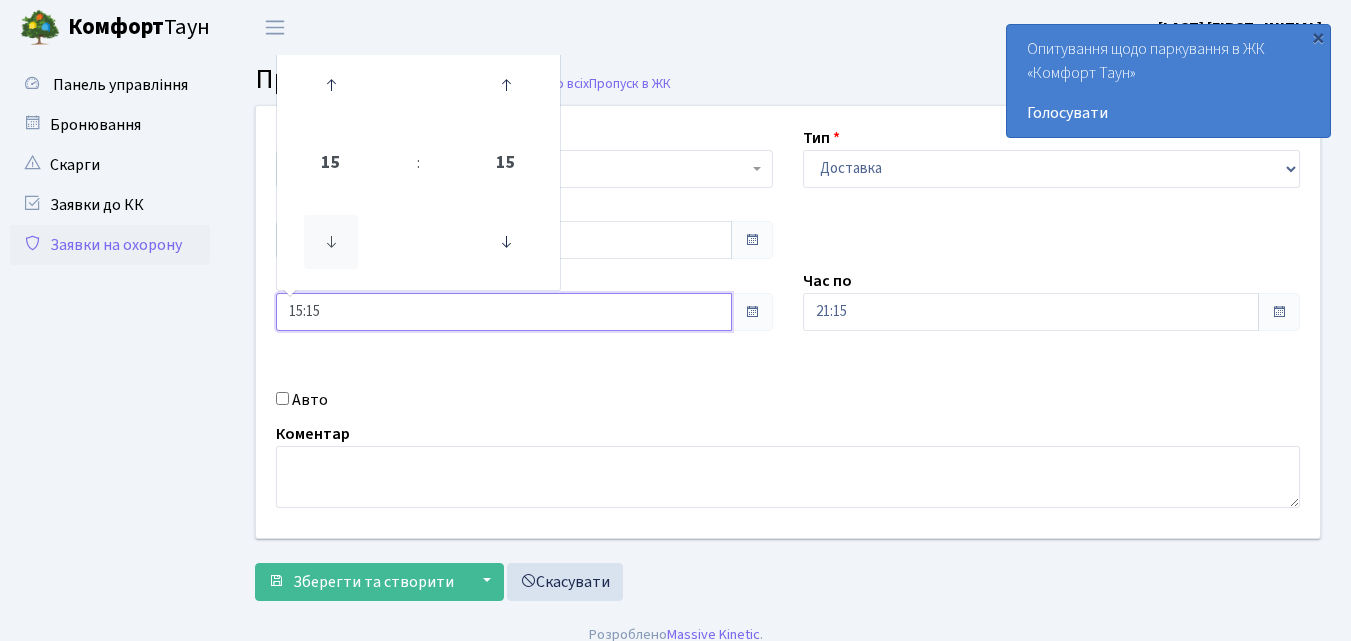 click at bounding box center (331, 242) 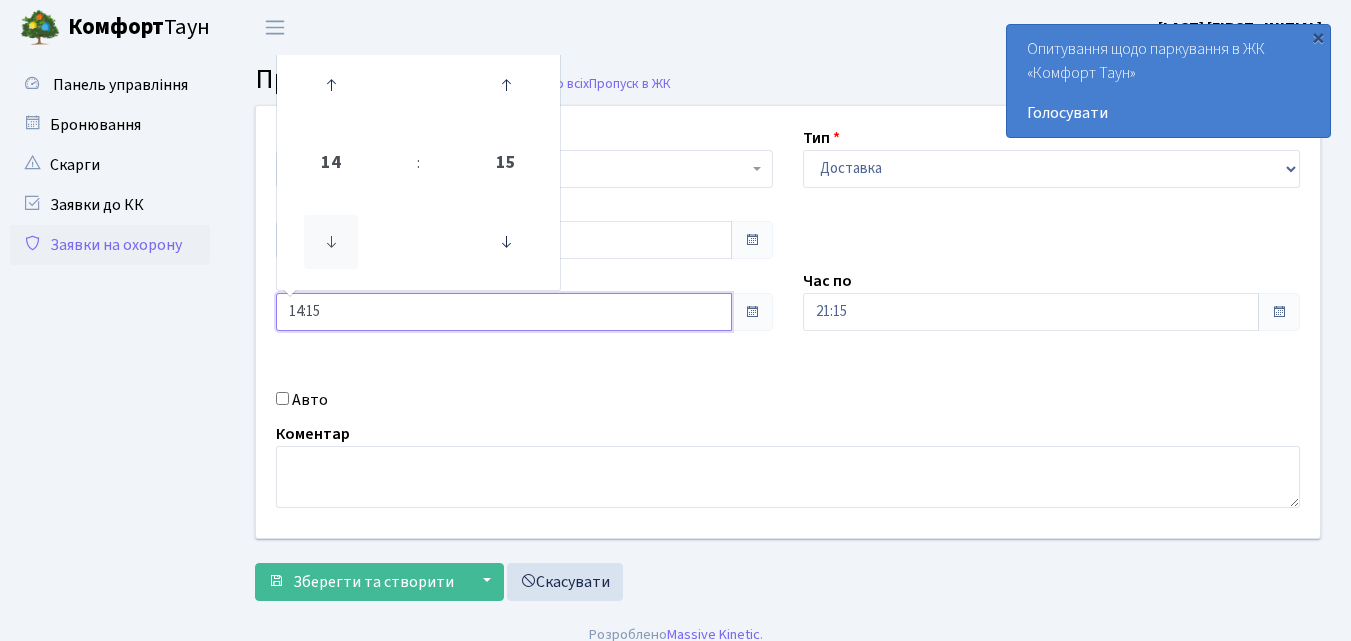 click at bounding box center [331, 242] 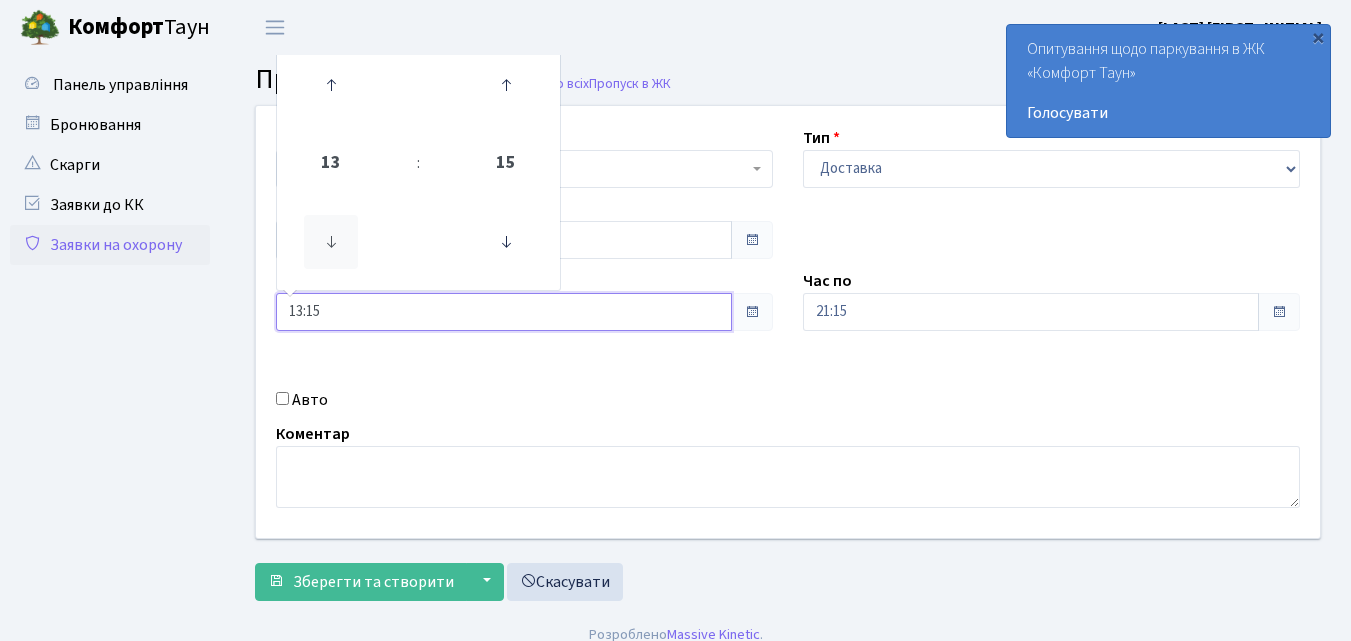 click at bounding box center (331, 242) 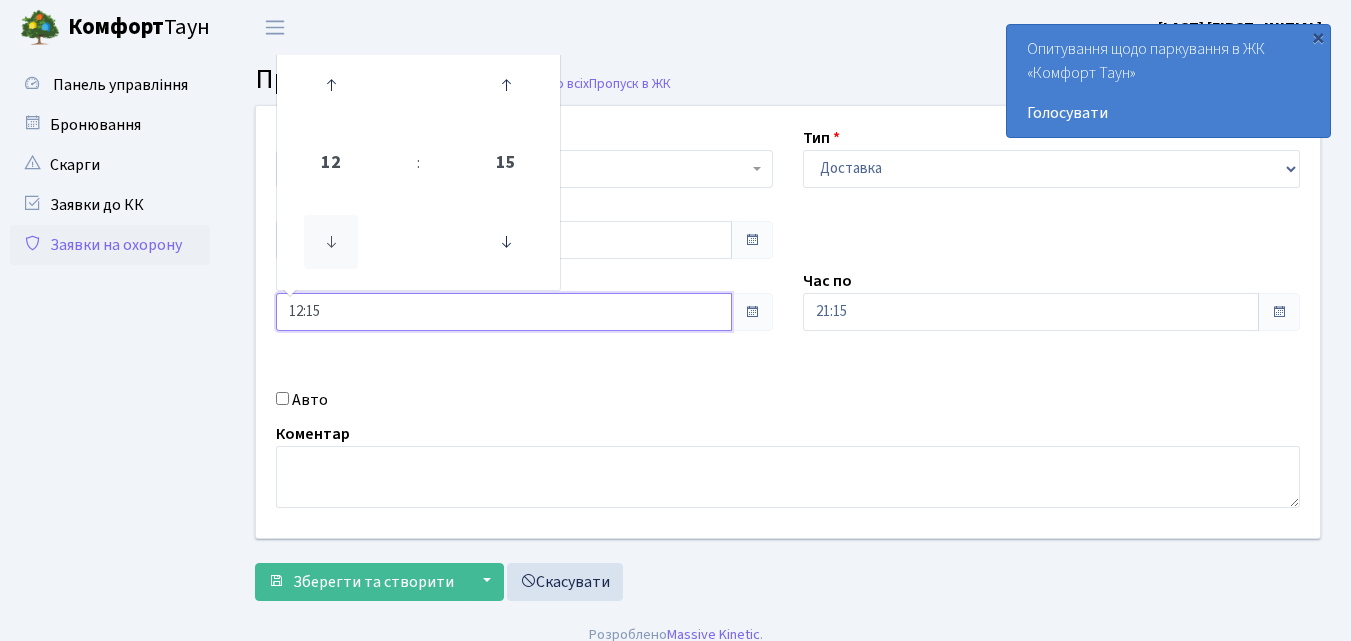 click at bounding box center (331, 242) 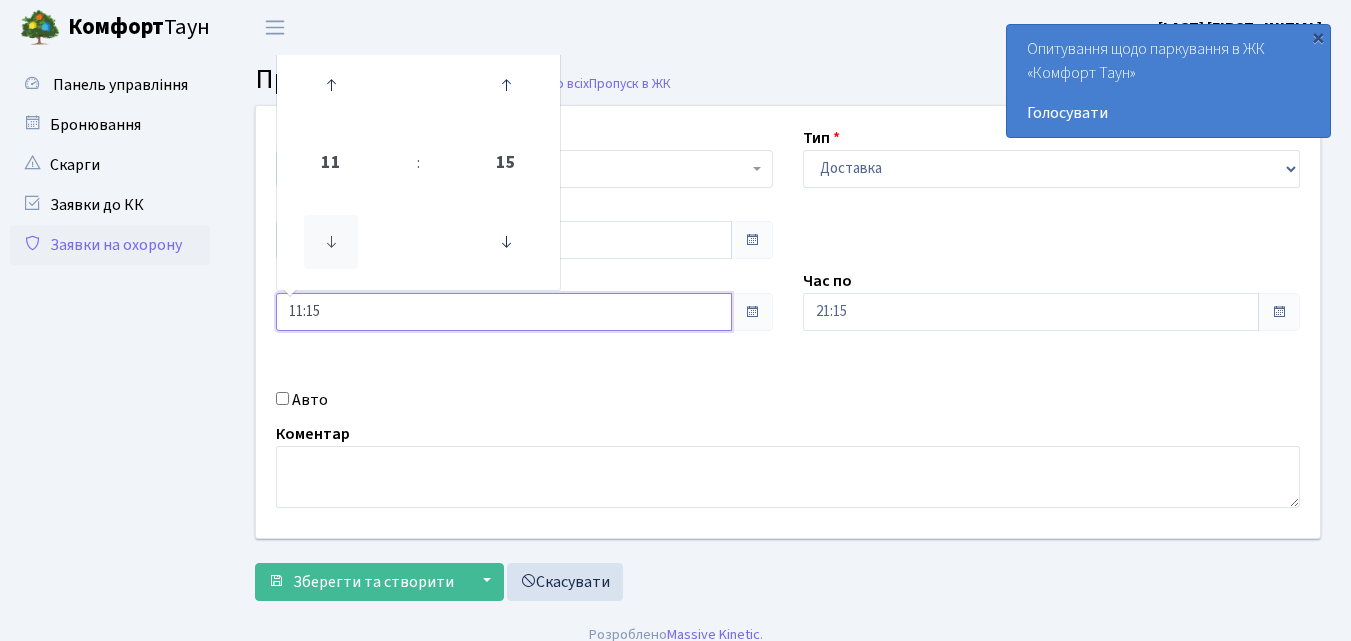 click at bounding box center [331, 242] 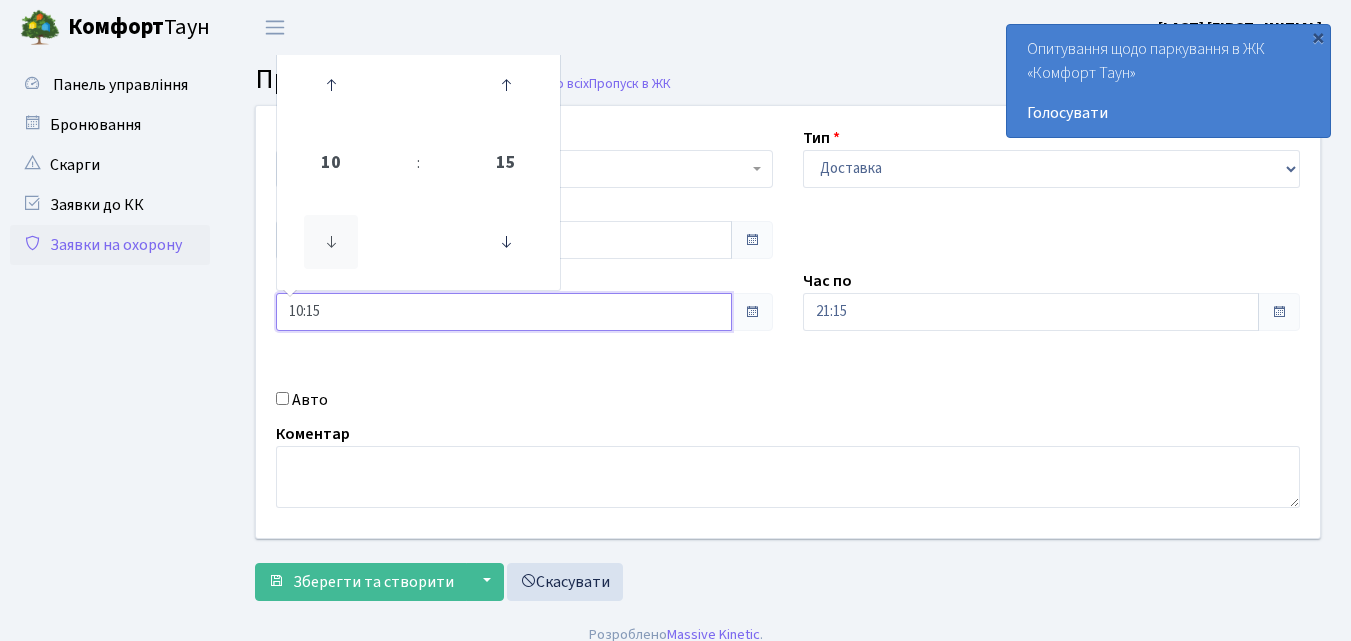 click at bounding box center [331, 242] 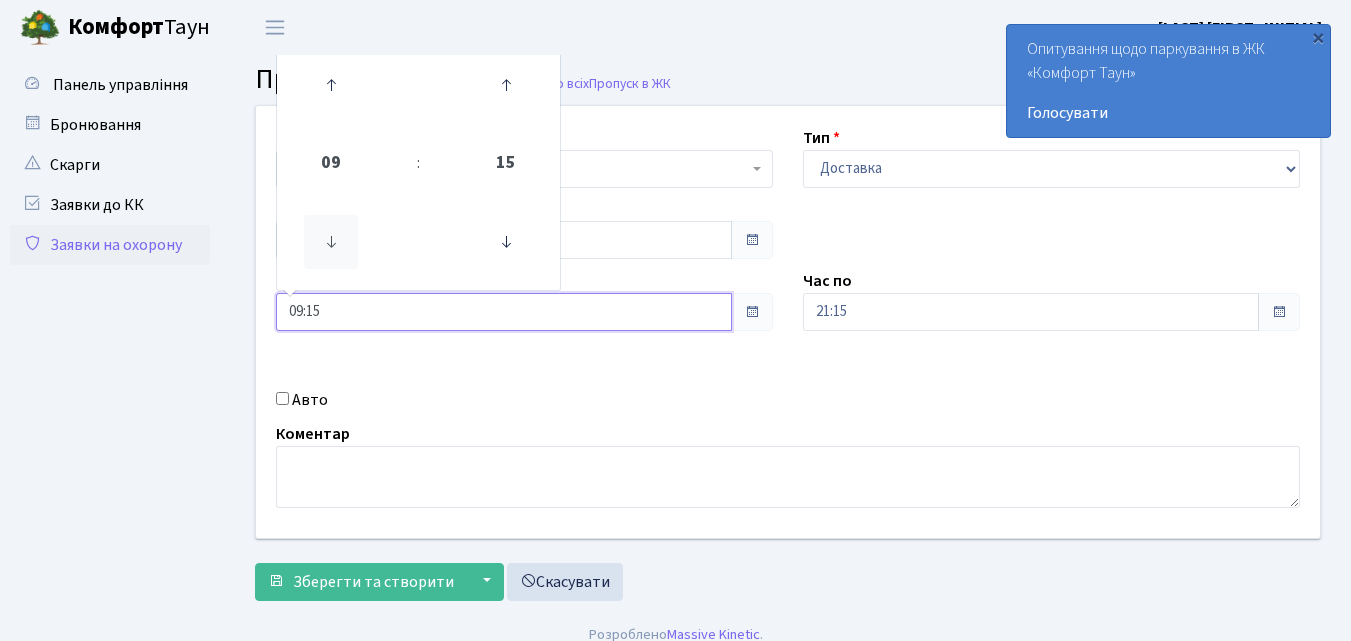 click at bounding box center (331, 242) 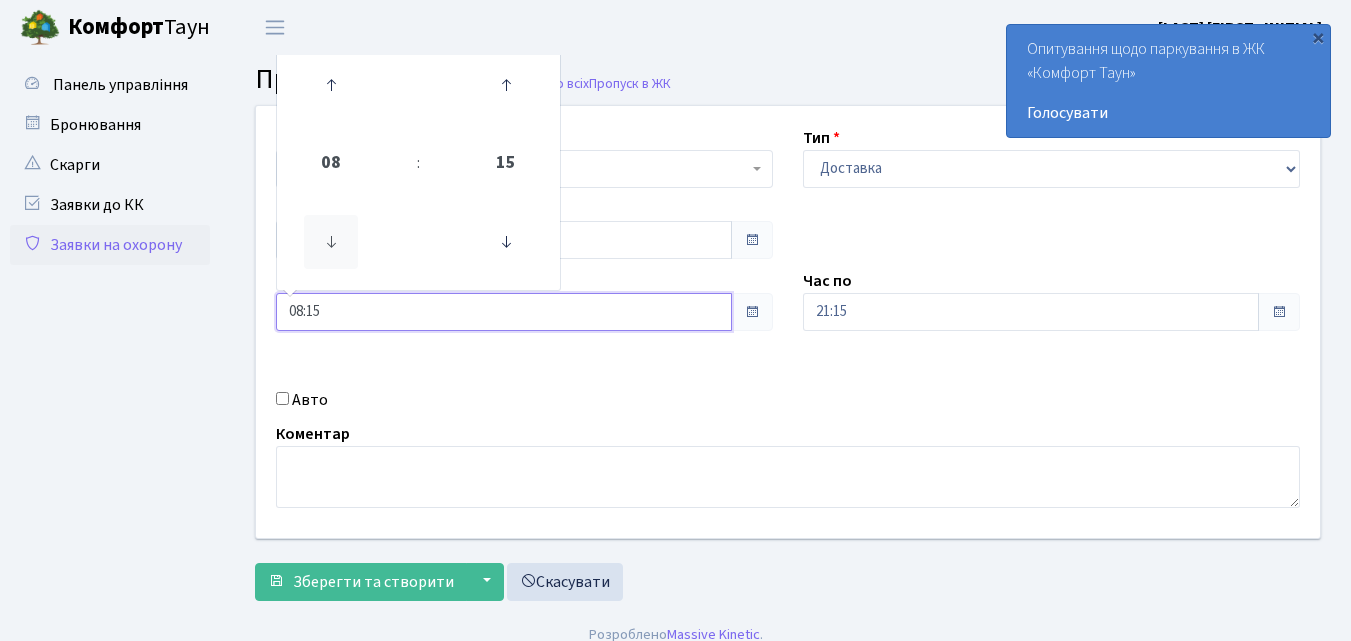 click at bounding box center (331, 242) 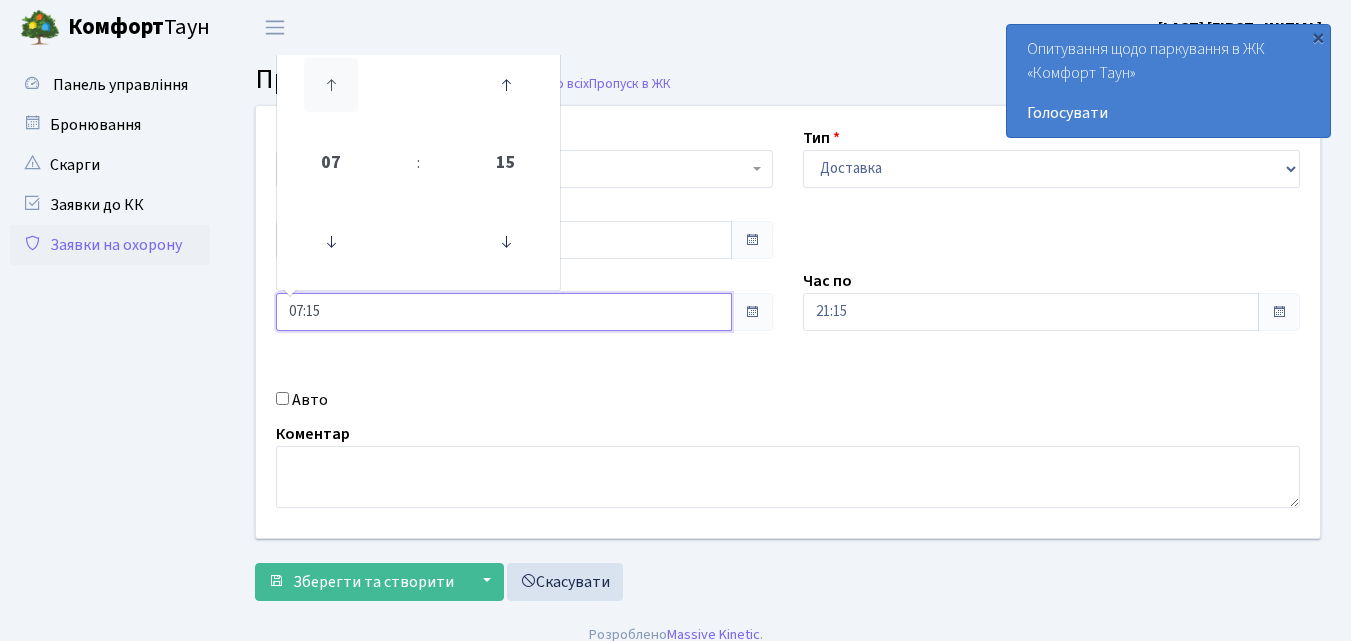 click at bounding box center [331, 85] 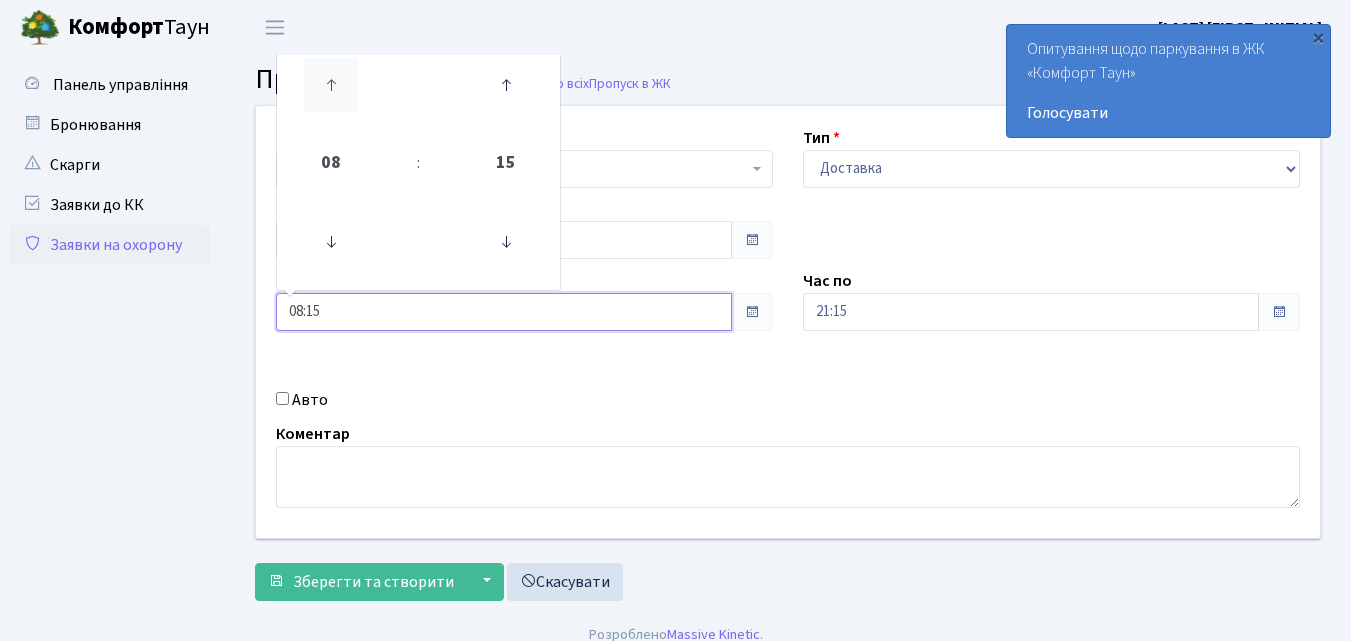click at bounding box center [331, 85] 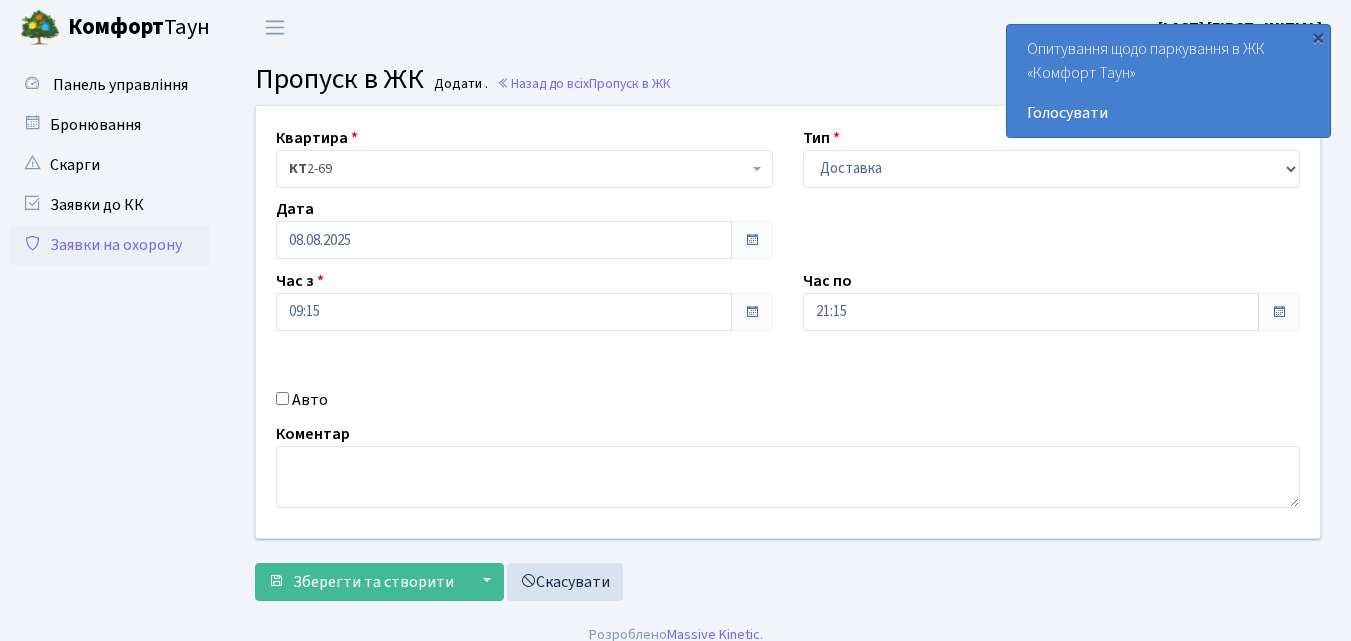 click on "Авто" at bounding box center [282, 398] 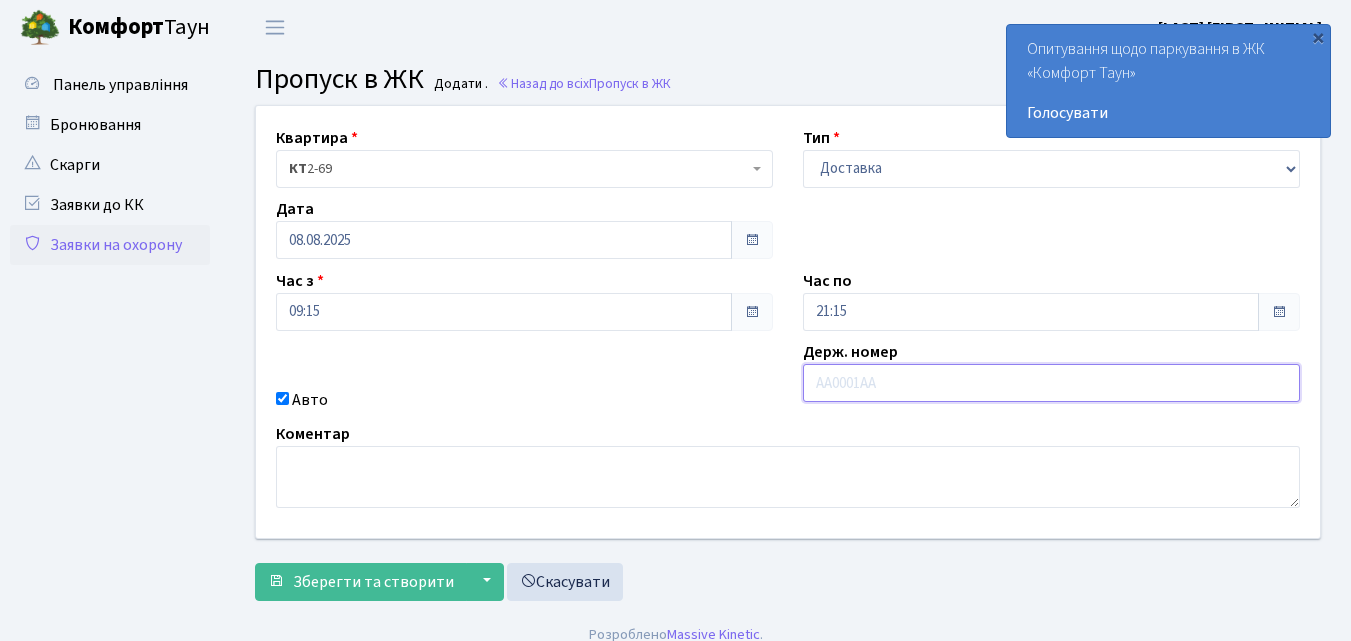 click at bounding box center [1051, 383] 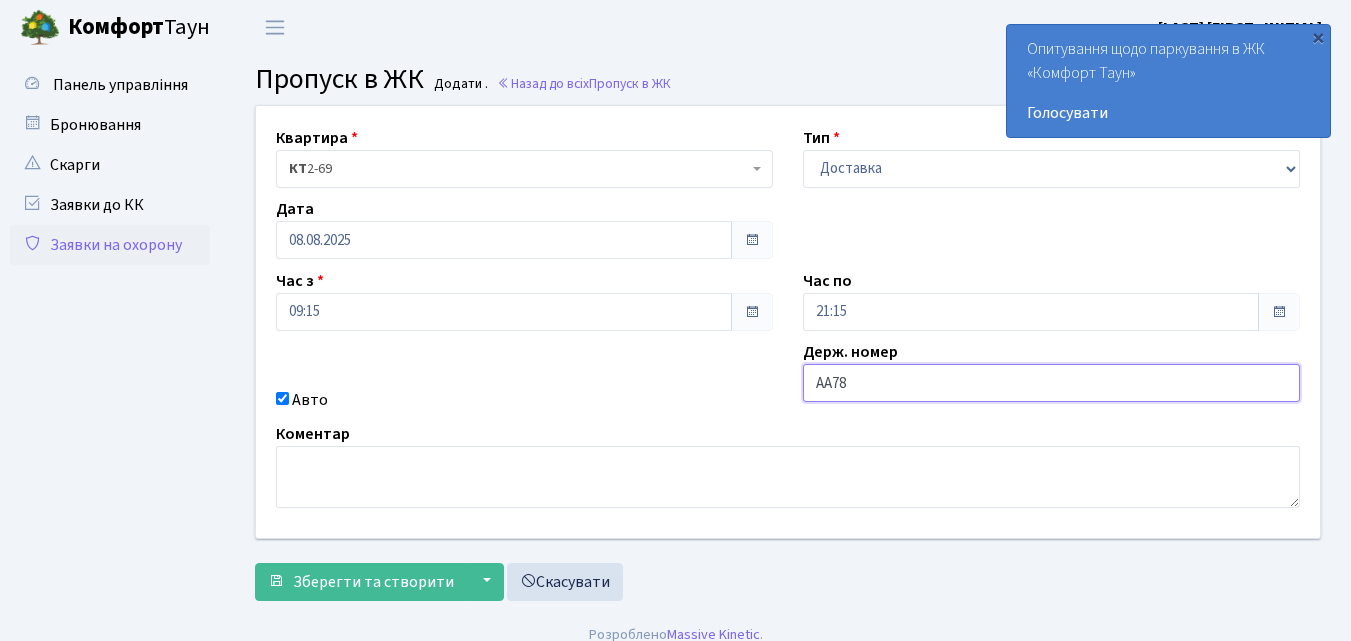 type on "АА7801ОЕ" 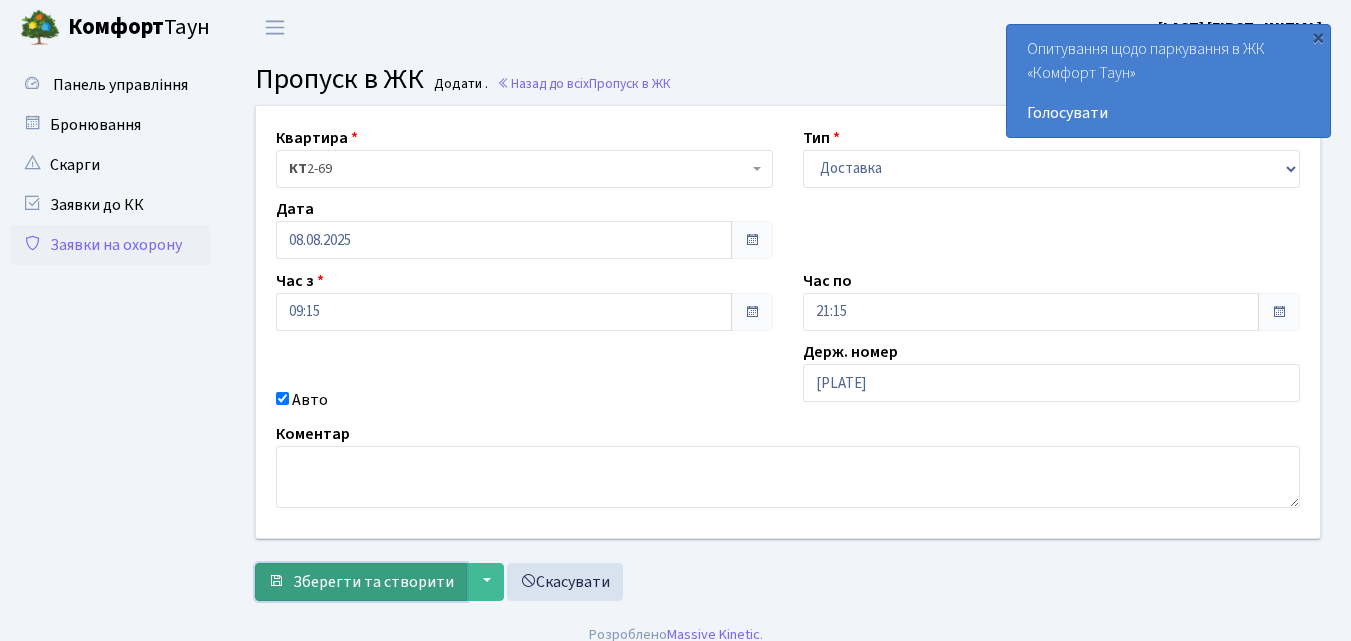 click on "Зберегти та створити" at bounding box center (373, 582) 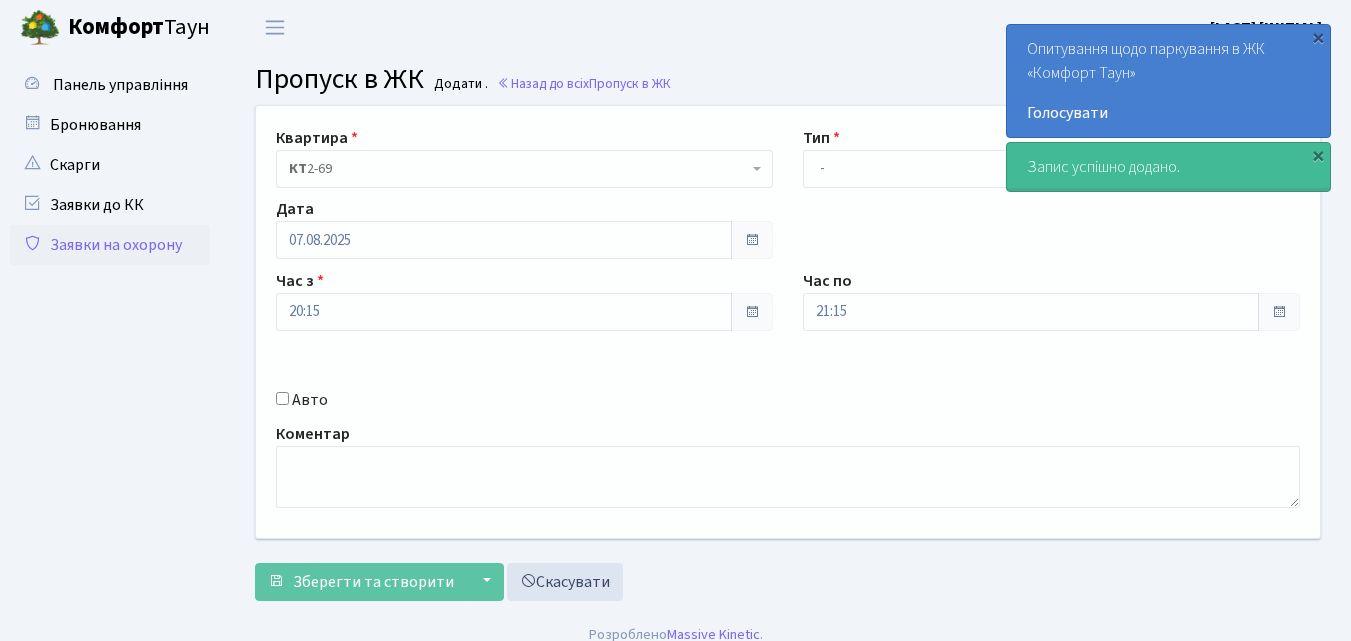 scroll, scrollTop: 0, scrollLeft: 0, axis: both 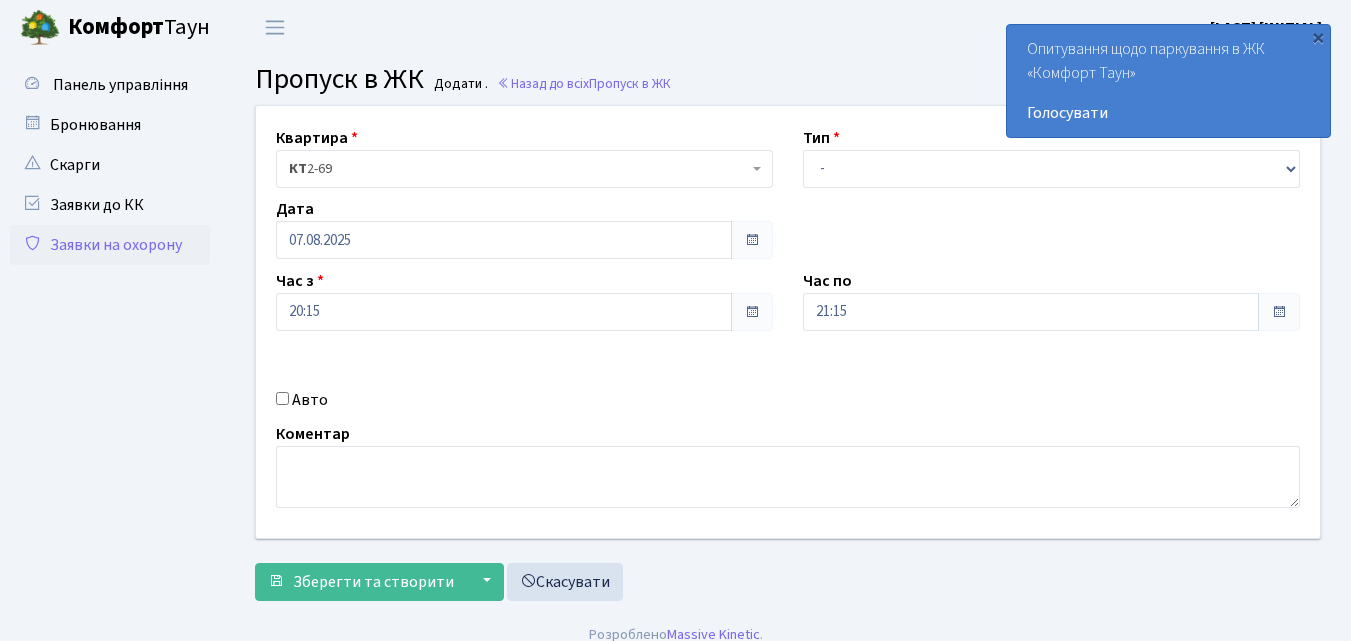 click on "Заявки на охорону" at bounding box center [110, 245] 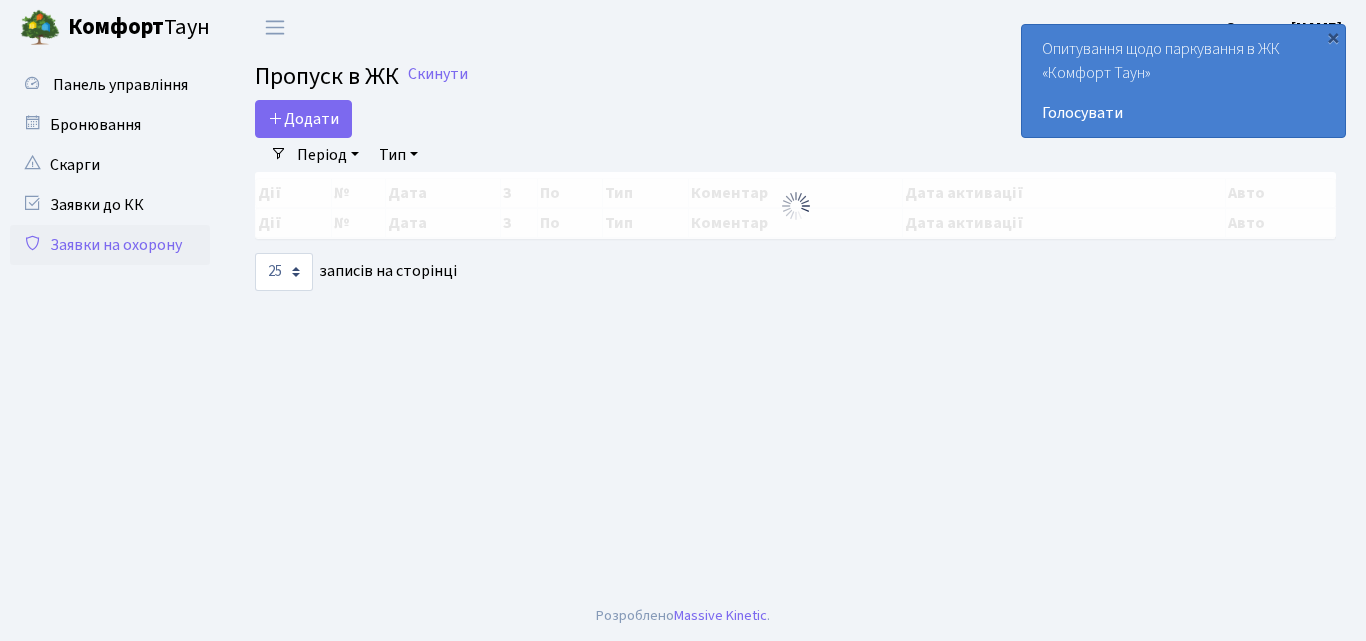 select on "25" 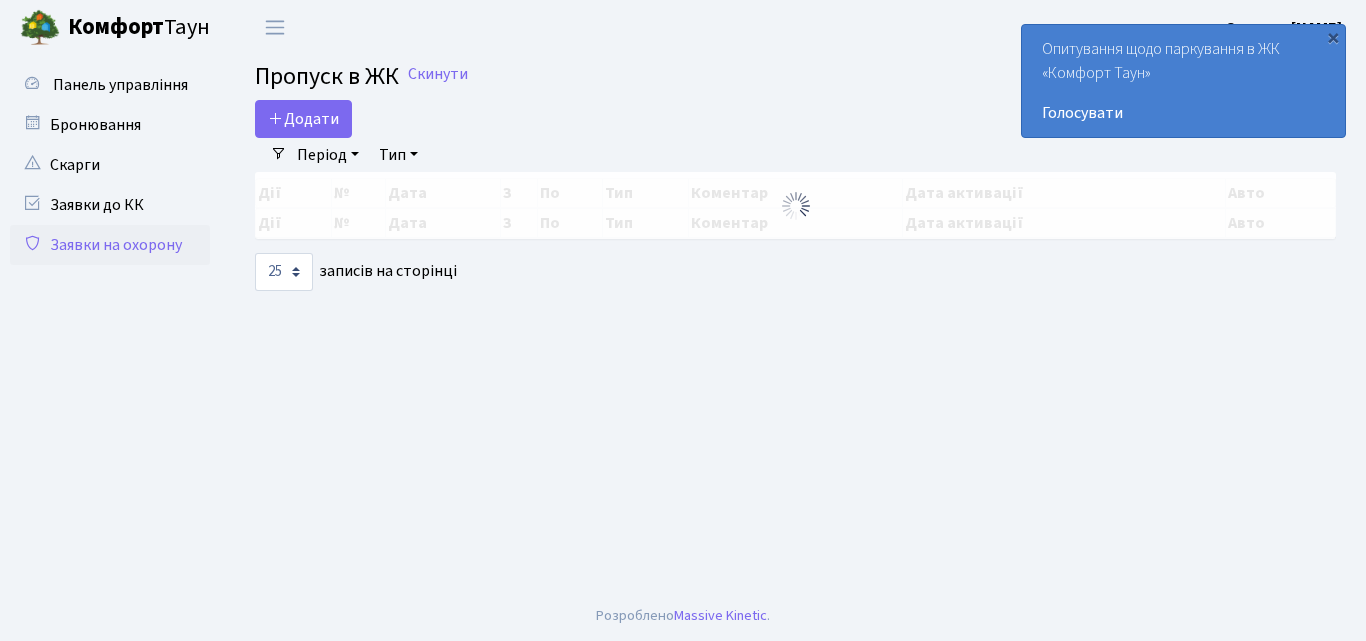 scroll, scrollTop: 0, scrollLeft: 0, axis: both 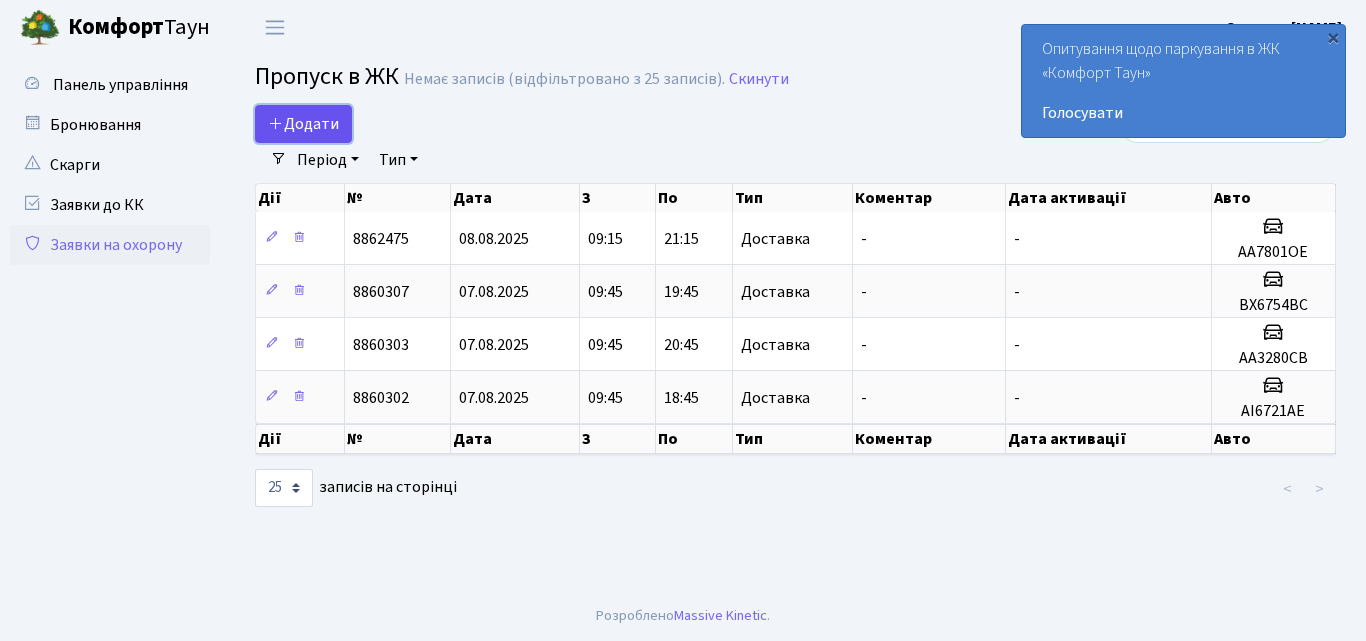 click on "Додати" at bounding box center (303, 124) 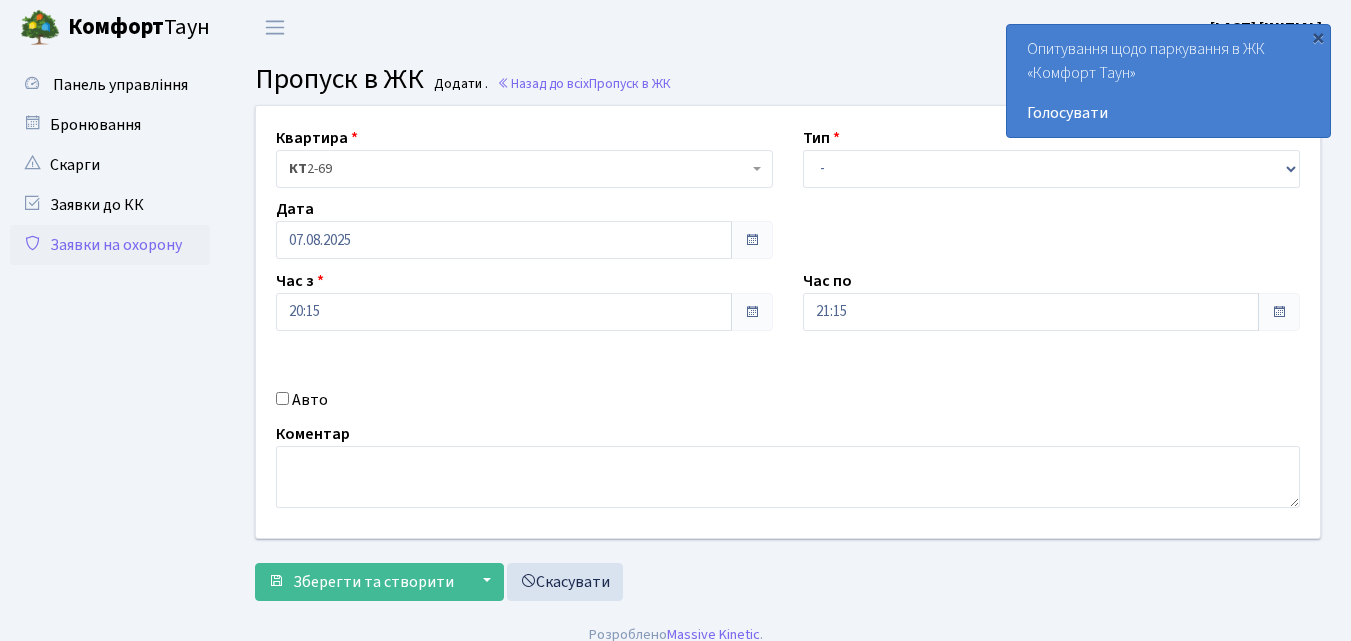 scroll, scrollTop: 0, scrollLeft: 0, axis: both 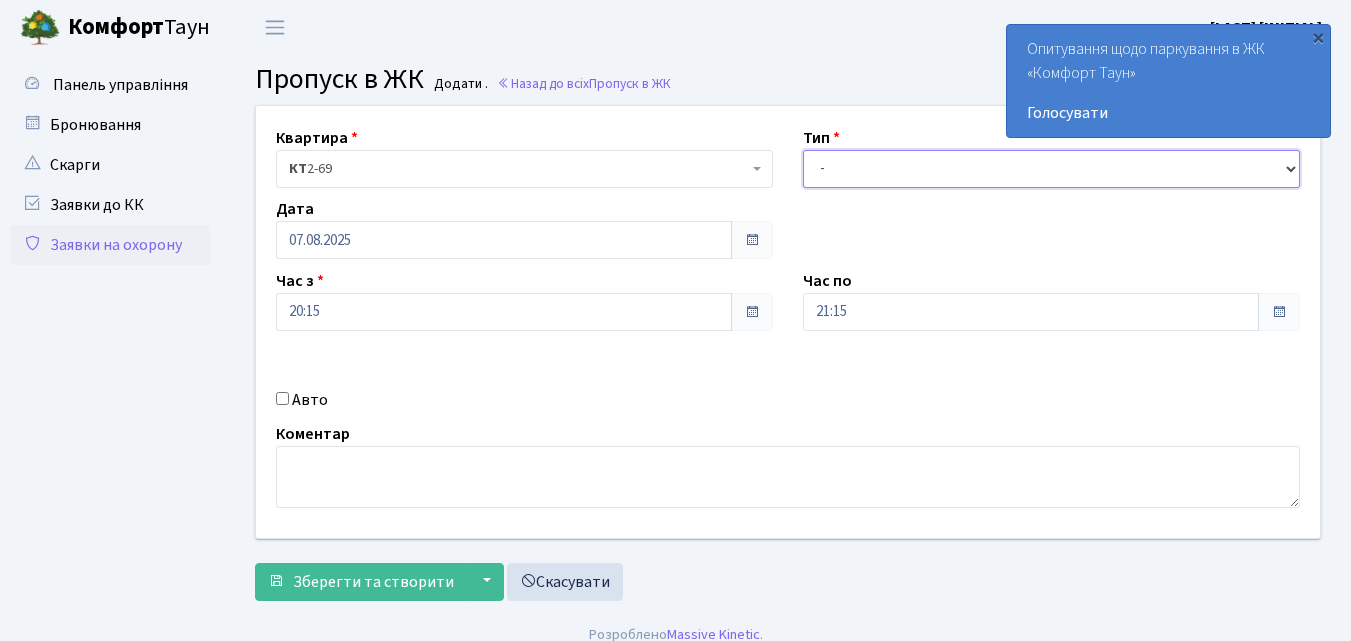 click on "-
Доставка
Таксі
Гості
Сервіс" at bounding box center [1051, 169] 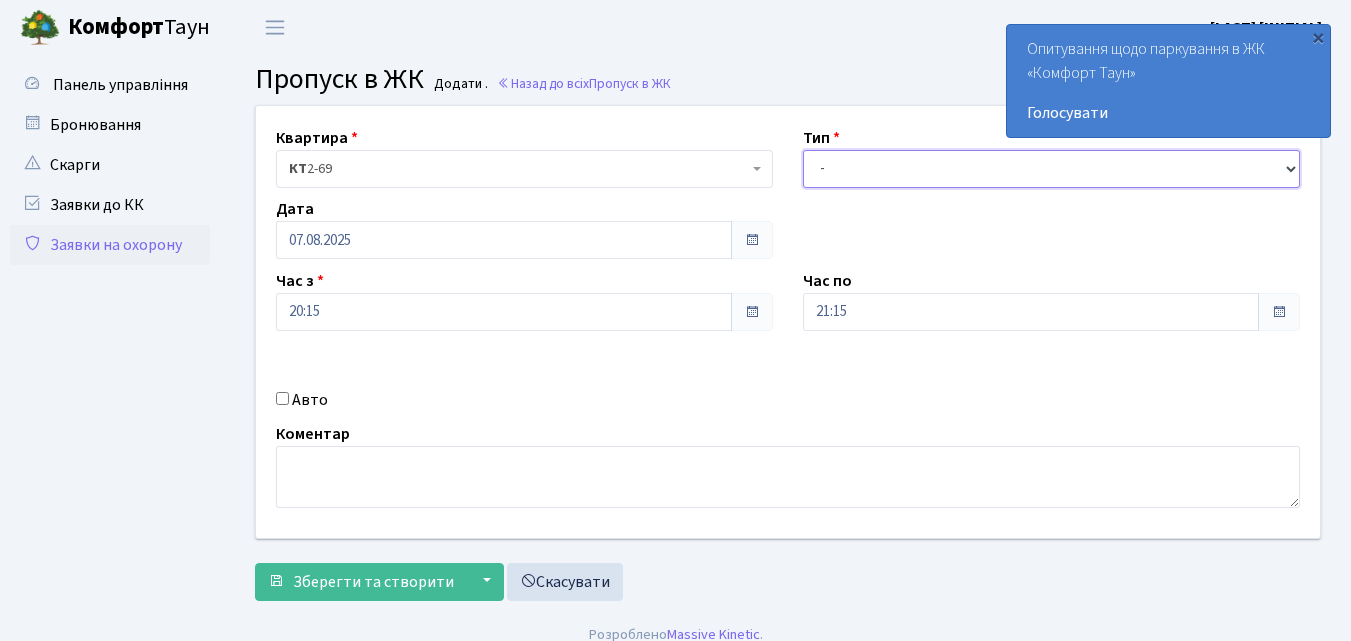 select on "1" 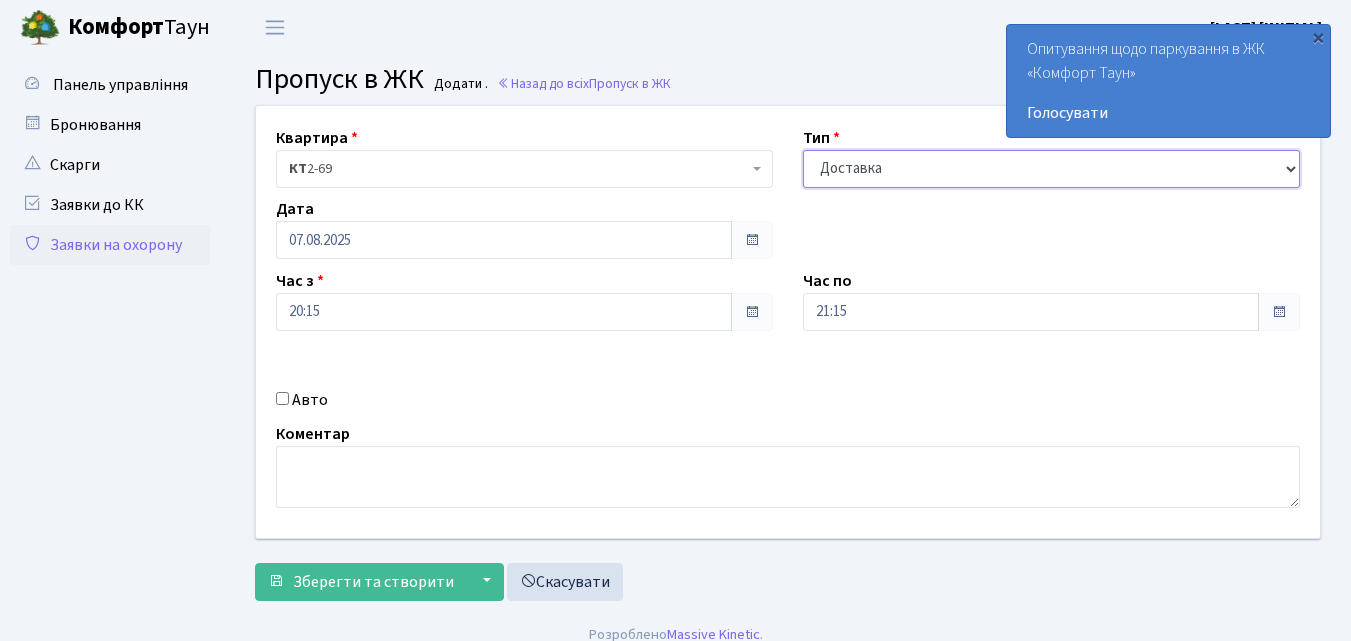click on "-
Доставка
Таксі
Гості
Сервіс" at bounding box center [1051, 169] 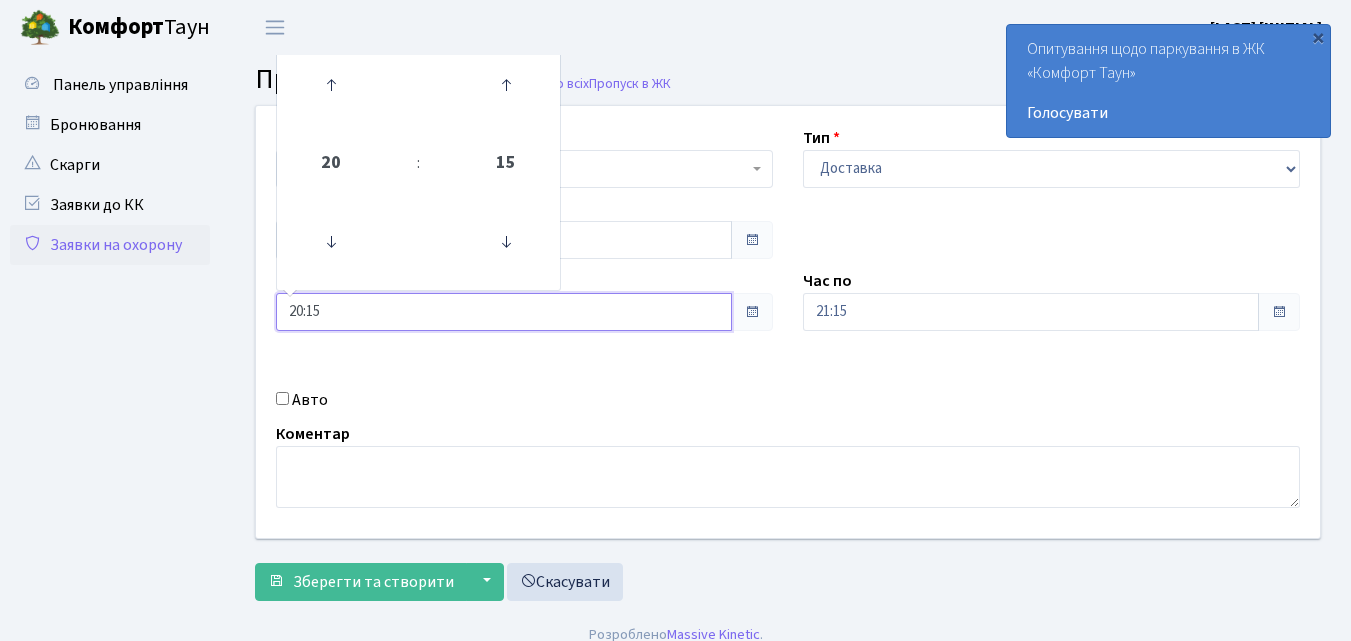 click on "20:15" at bounding box center [504, 312] 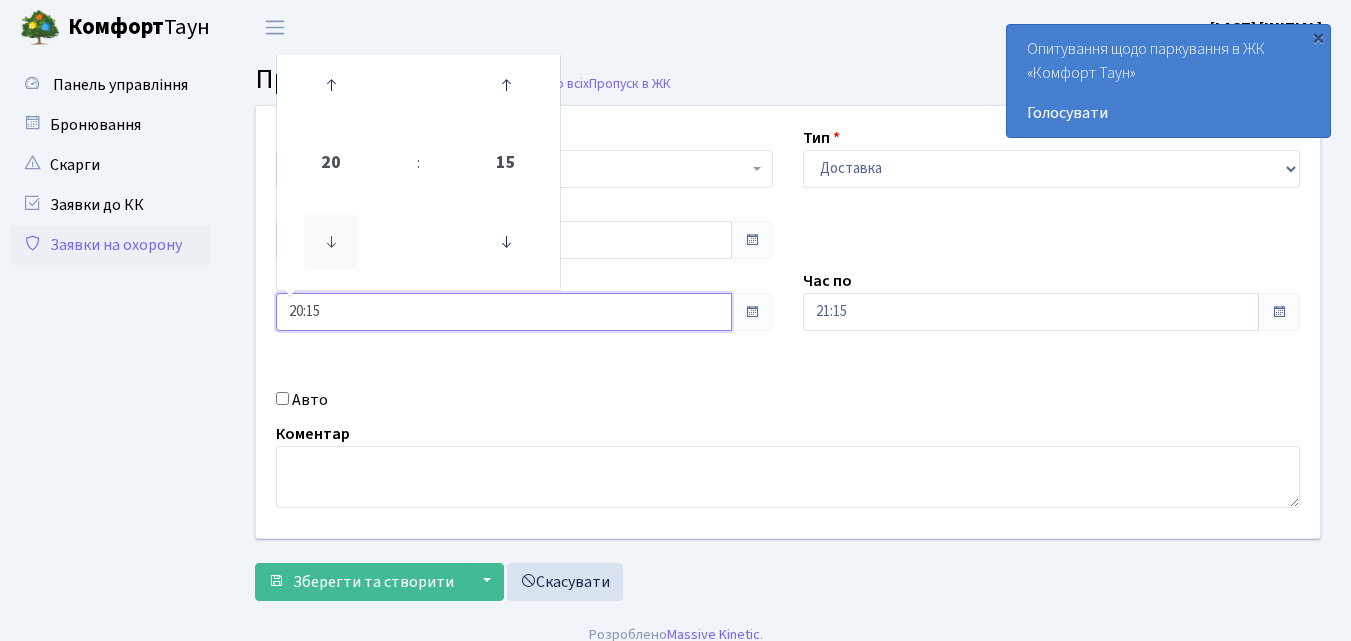 click at bounding box center [331, 242] 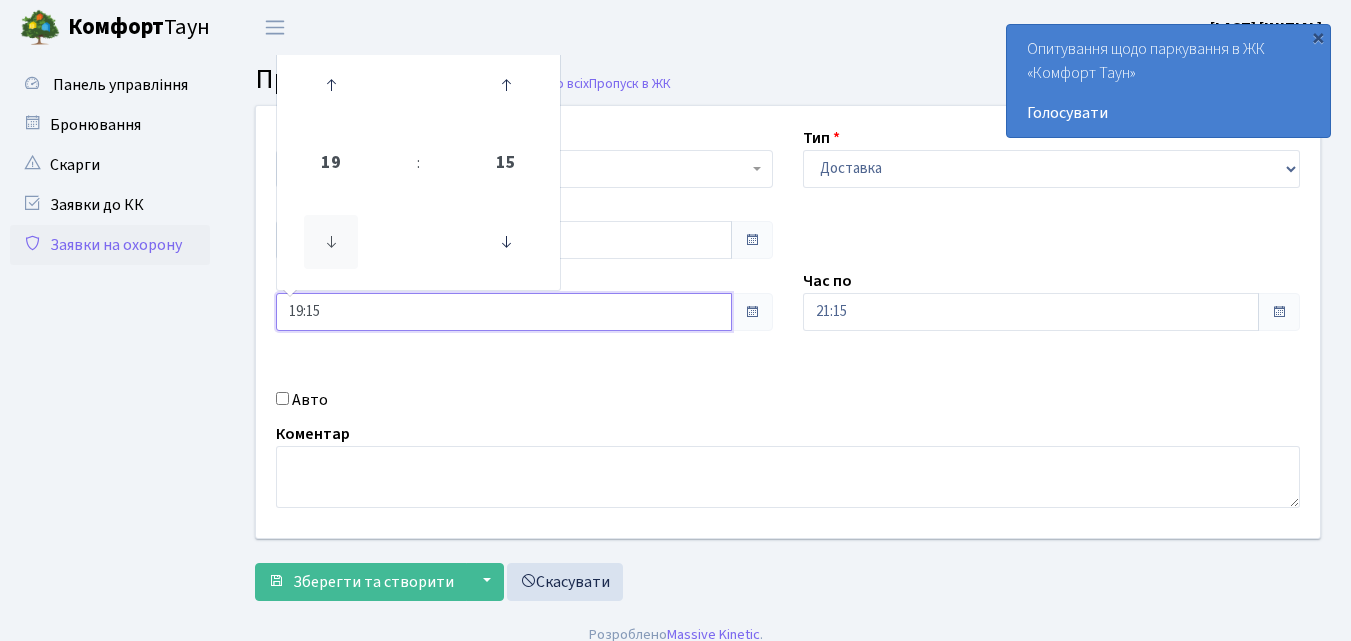 click at bounding box center [331, 242] 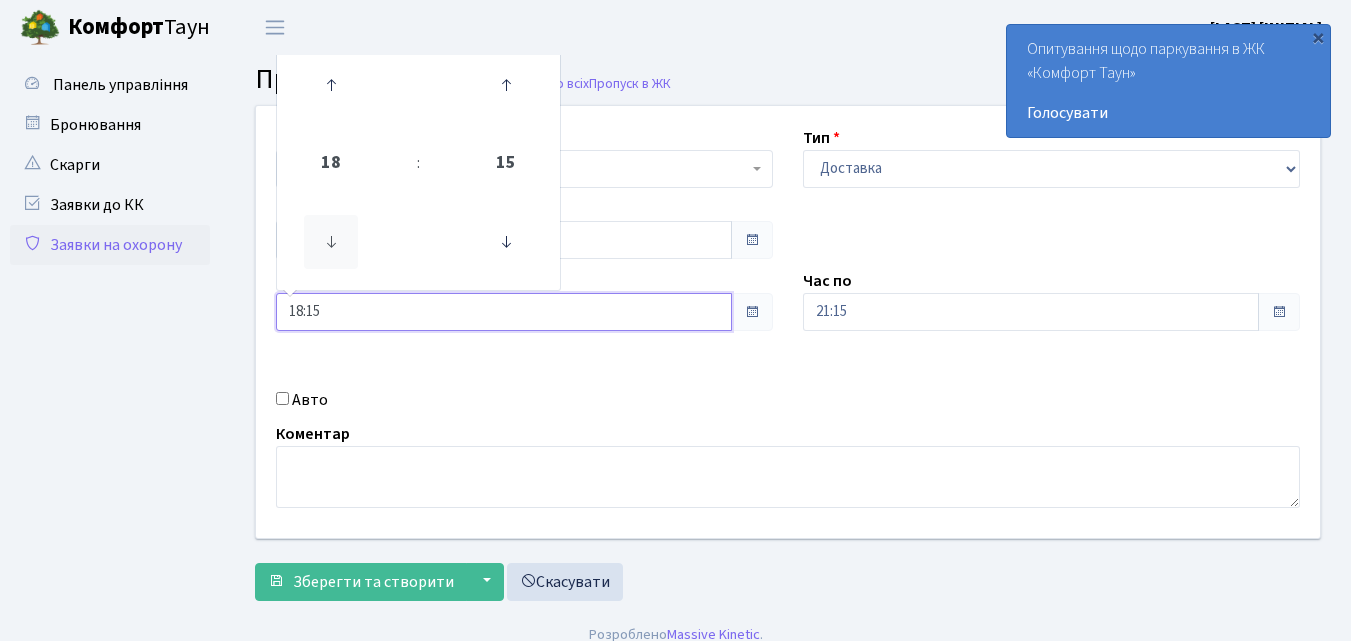 click at bounding box center [331, 242] 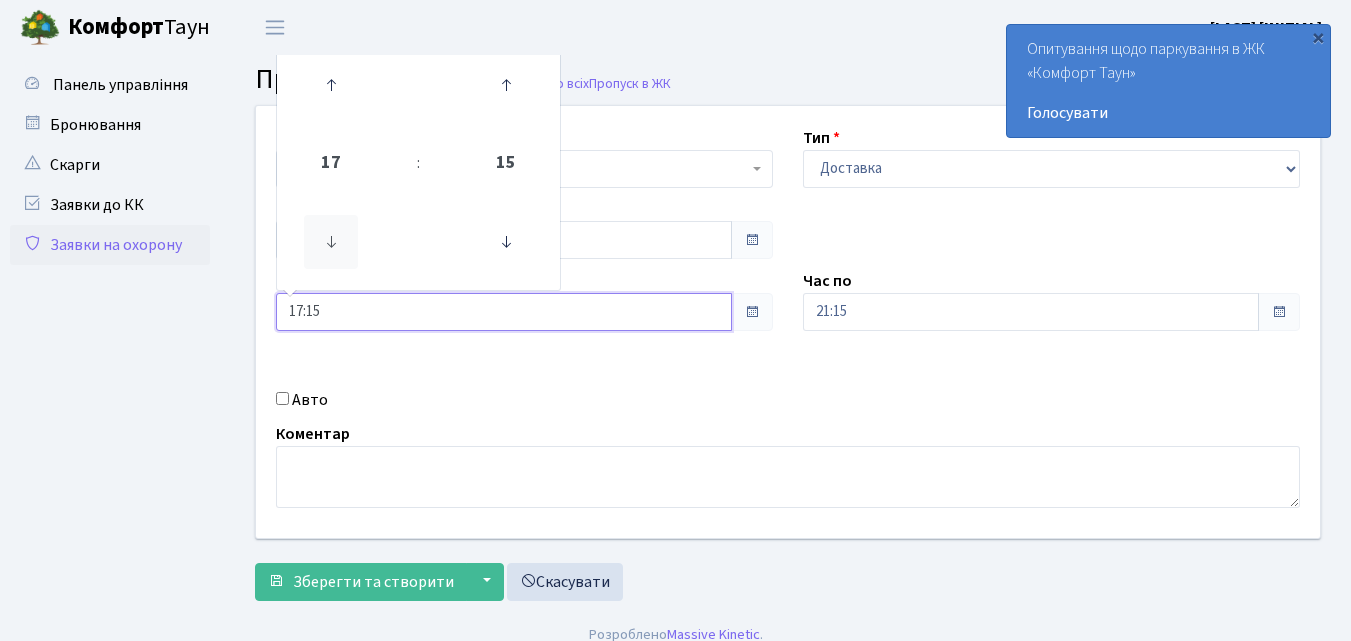 click at bounding box center (331, 242) 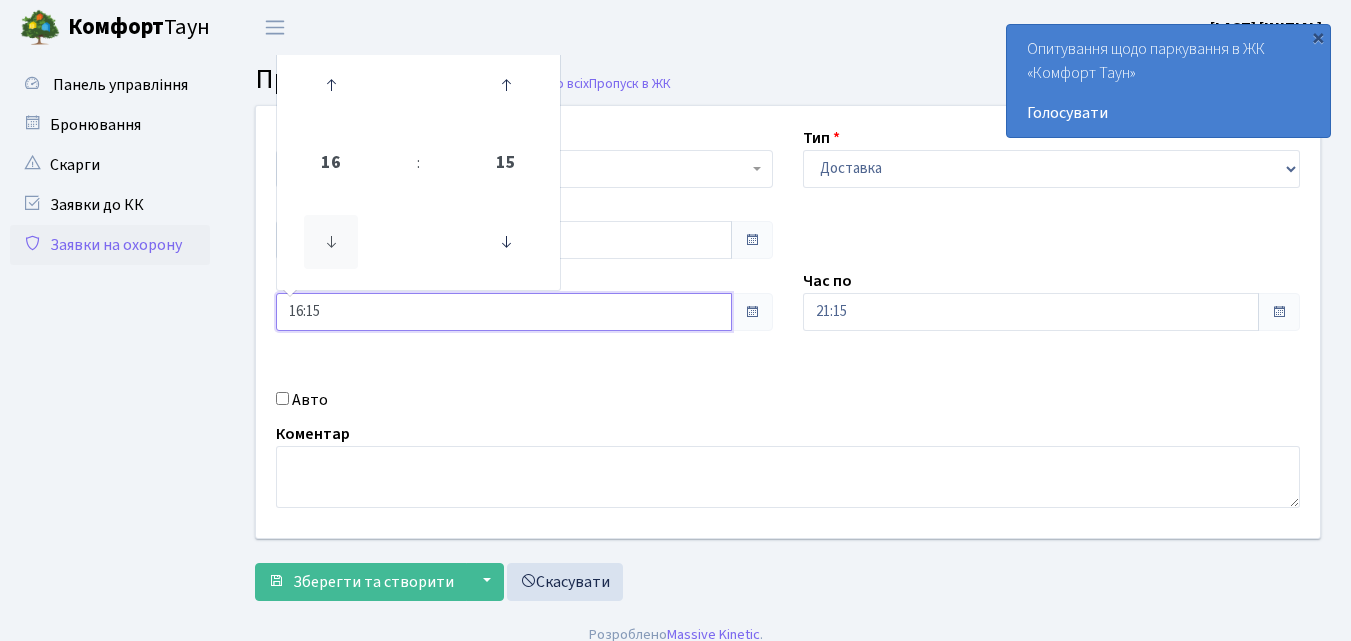 click at bounding box center (331, 242) 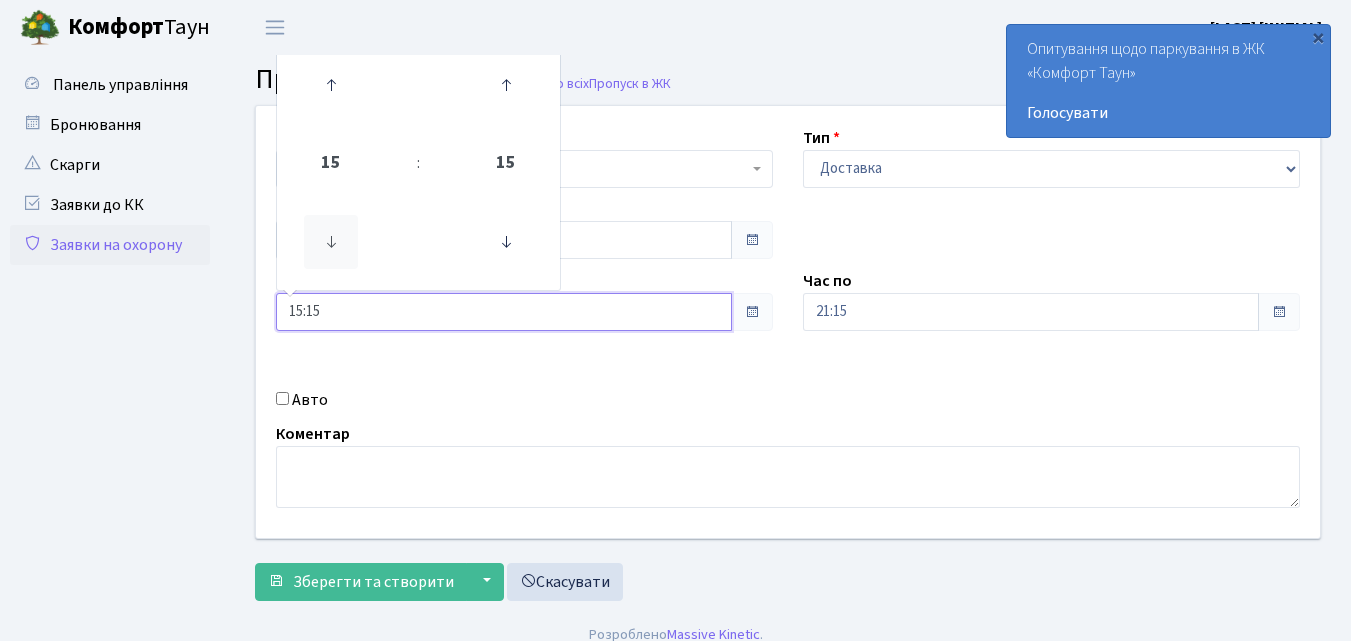 click at bounding box center [331, 242] 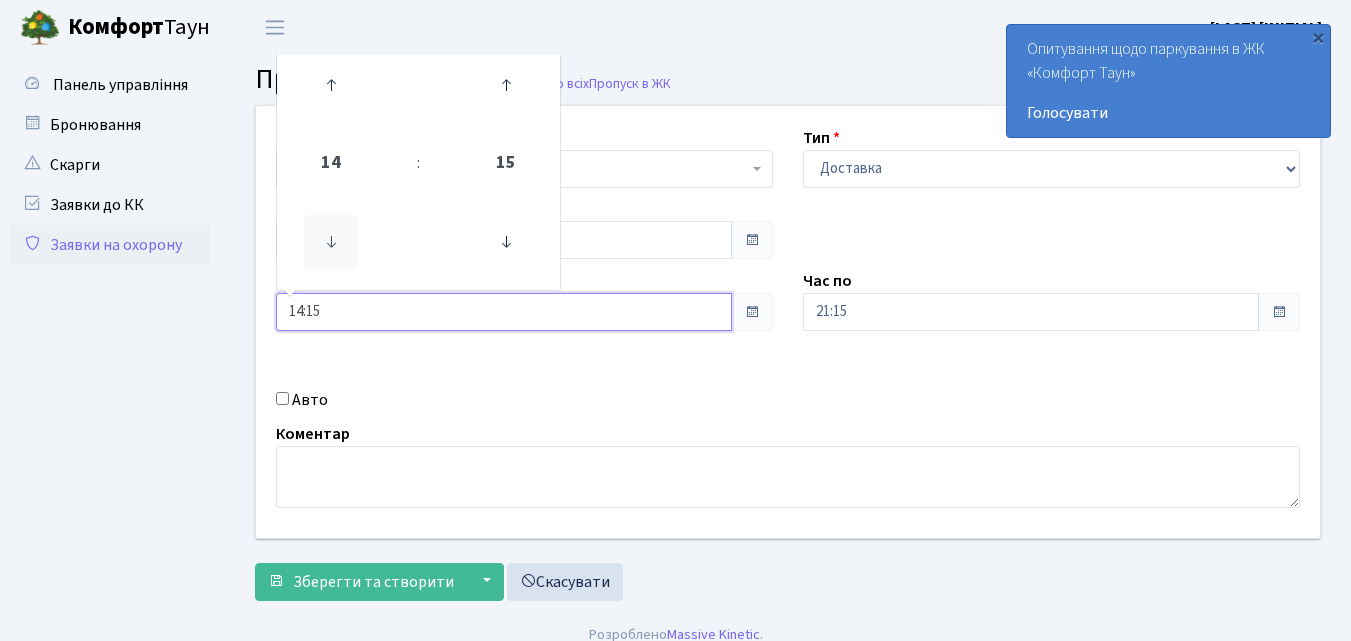 click at bounding box center (331, 242) 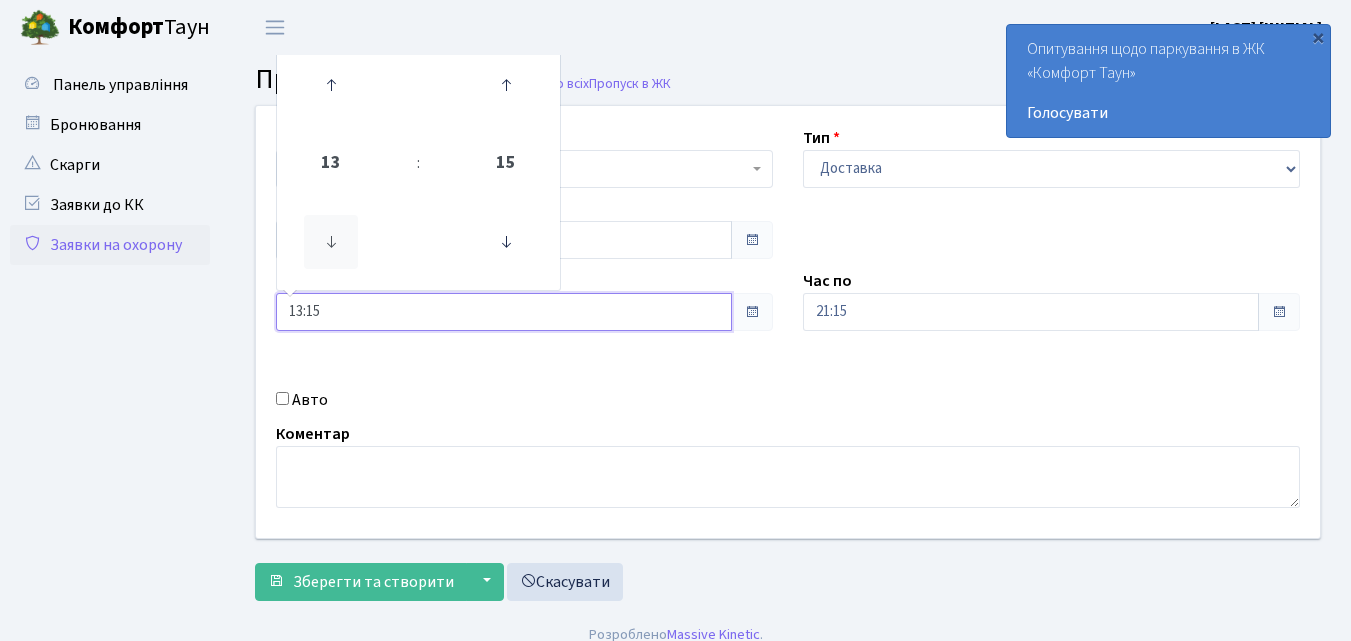 click at bounding box center (331, 242) 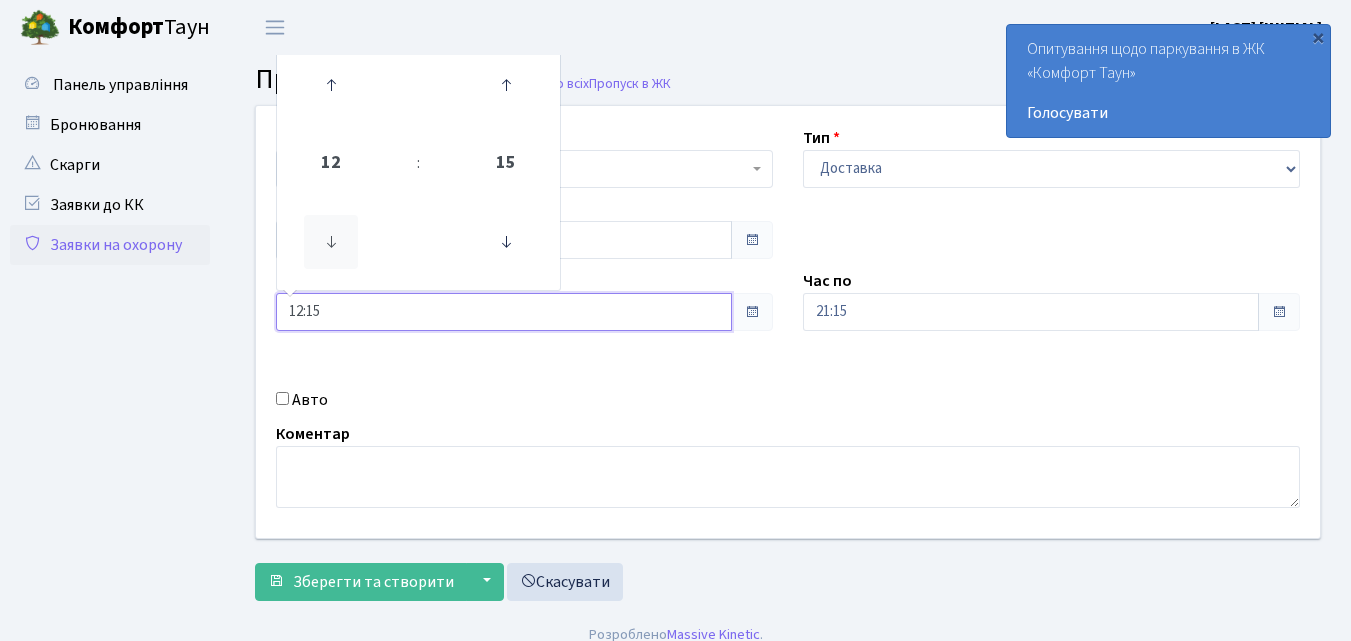 click at bounding box center [331, 242] 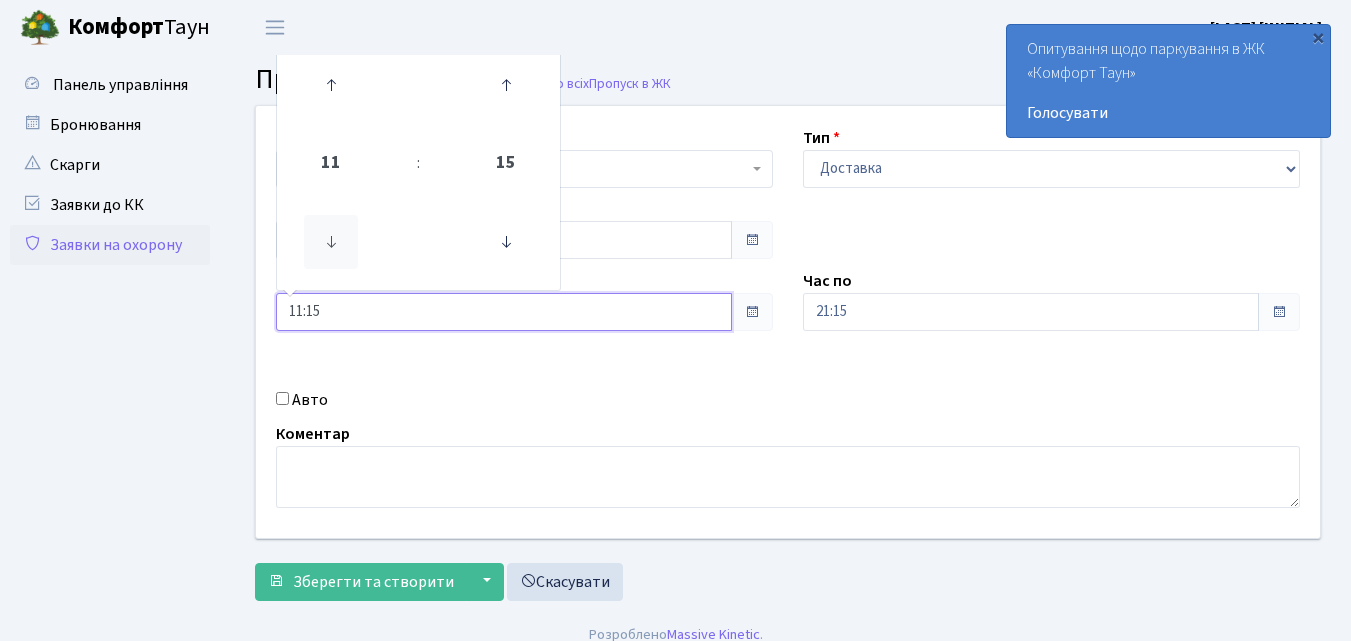click at bounding box center [331, 242] 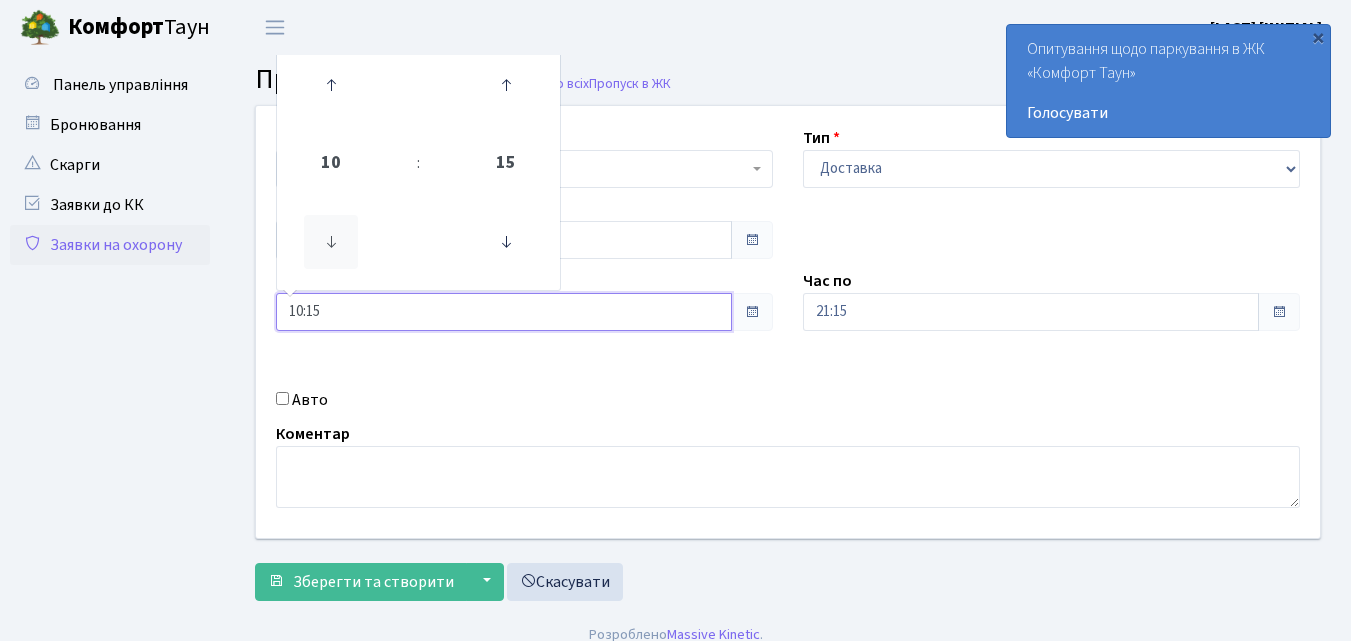 click at bounding box center (331, 242) 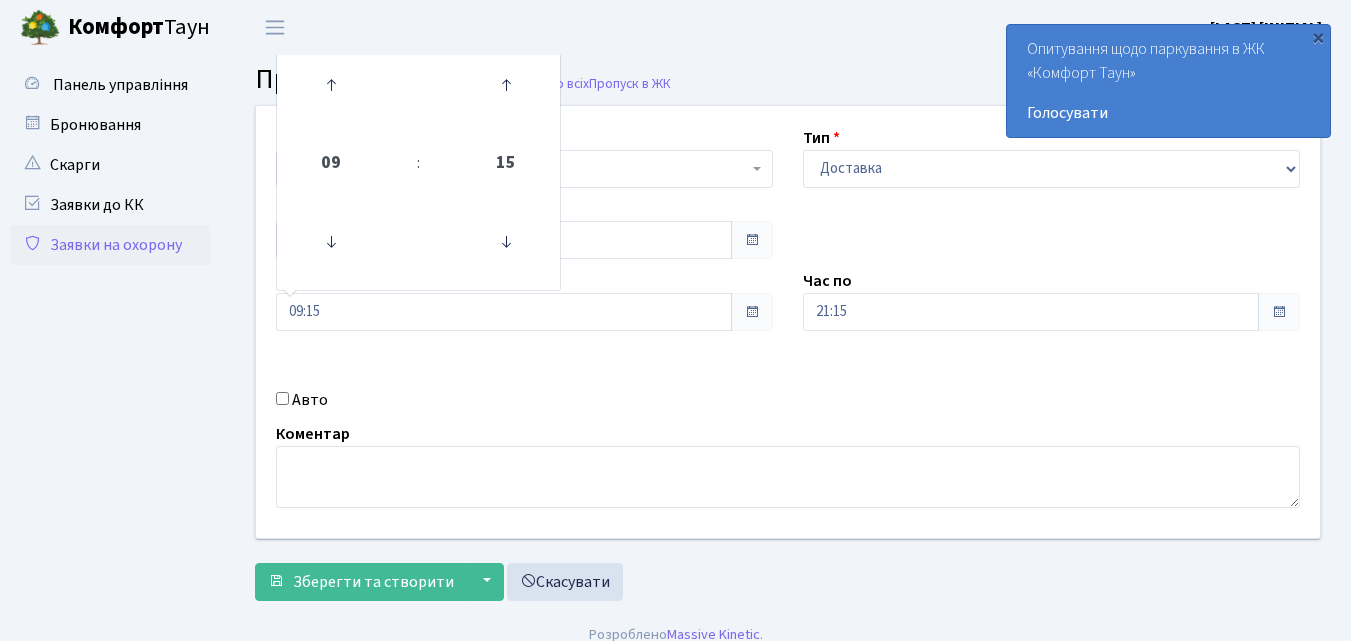 click on "Авто" at bounding box center (282, 398) 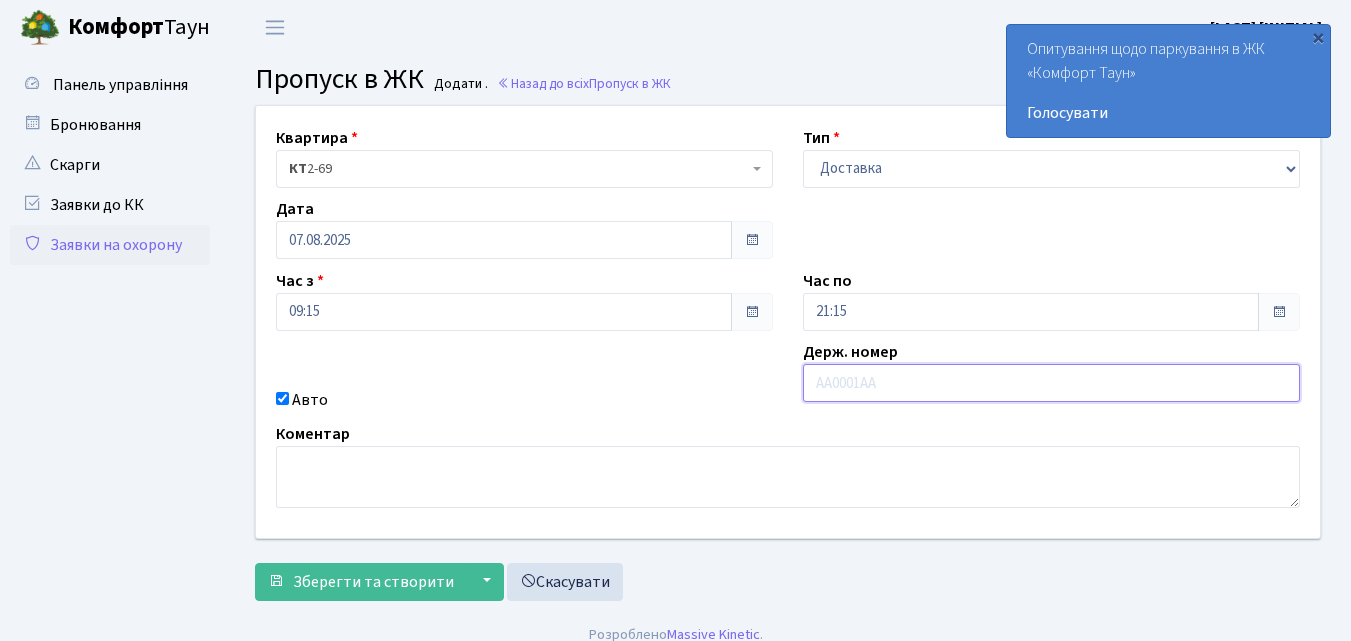 click at bounding box center [1051, 383] 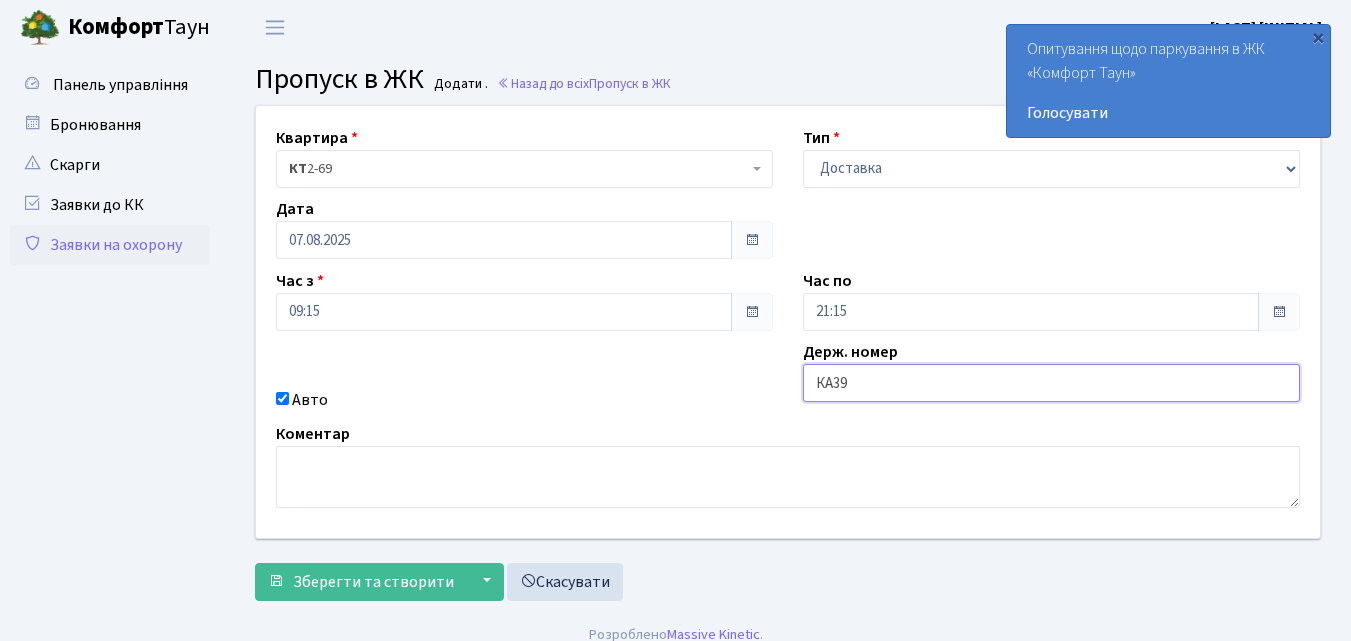 type on "КА3932ОХ" 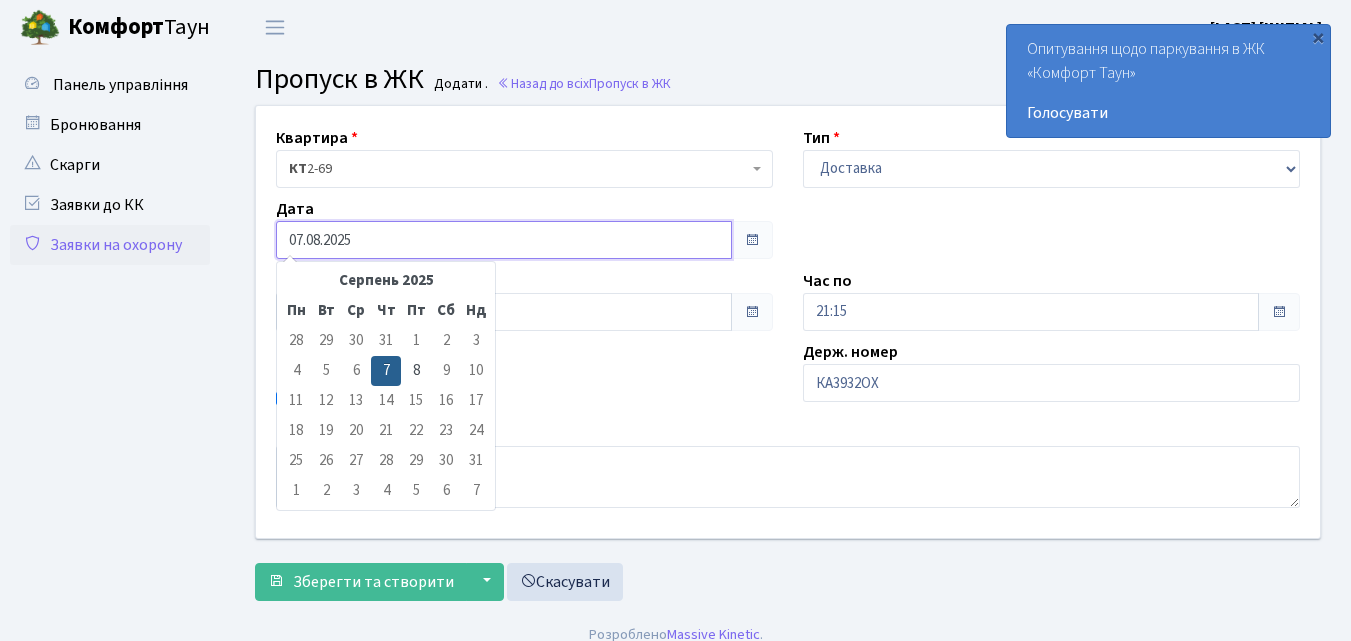click on "07.08.2025" at bounding box center [504, 240] 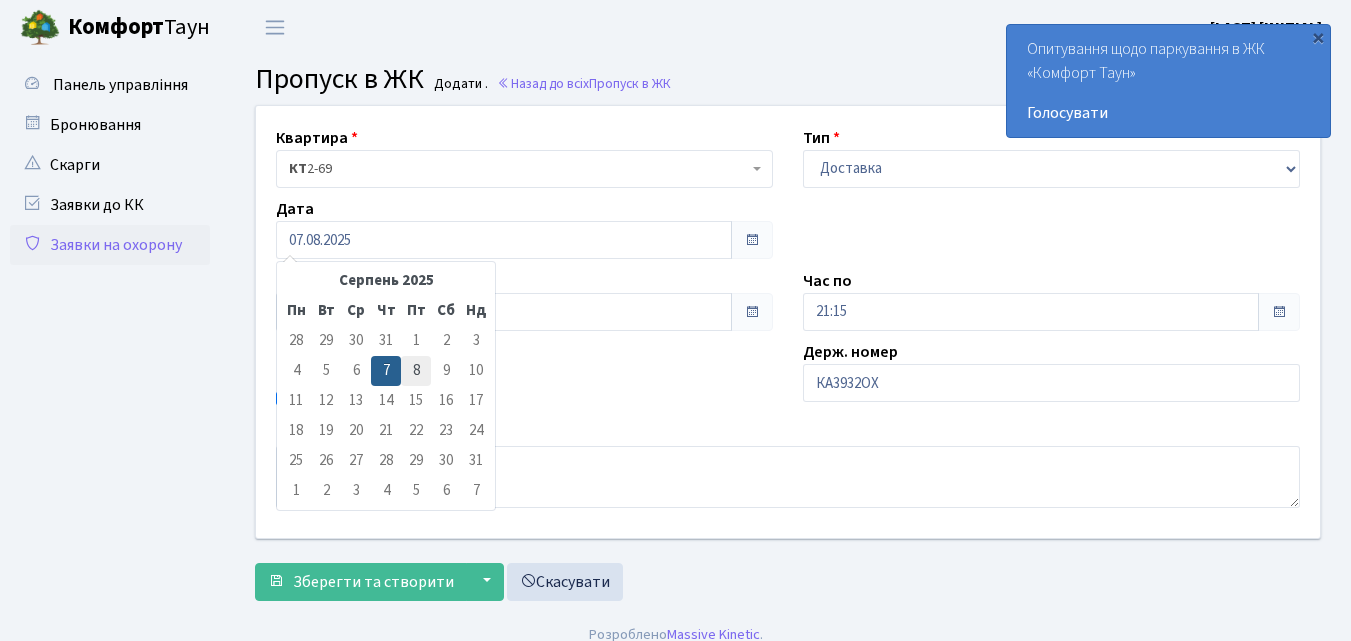 click on "8" at bounding box center [416, 371] 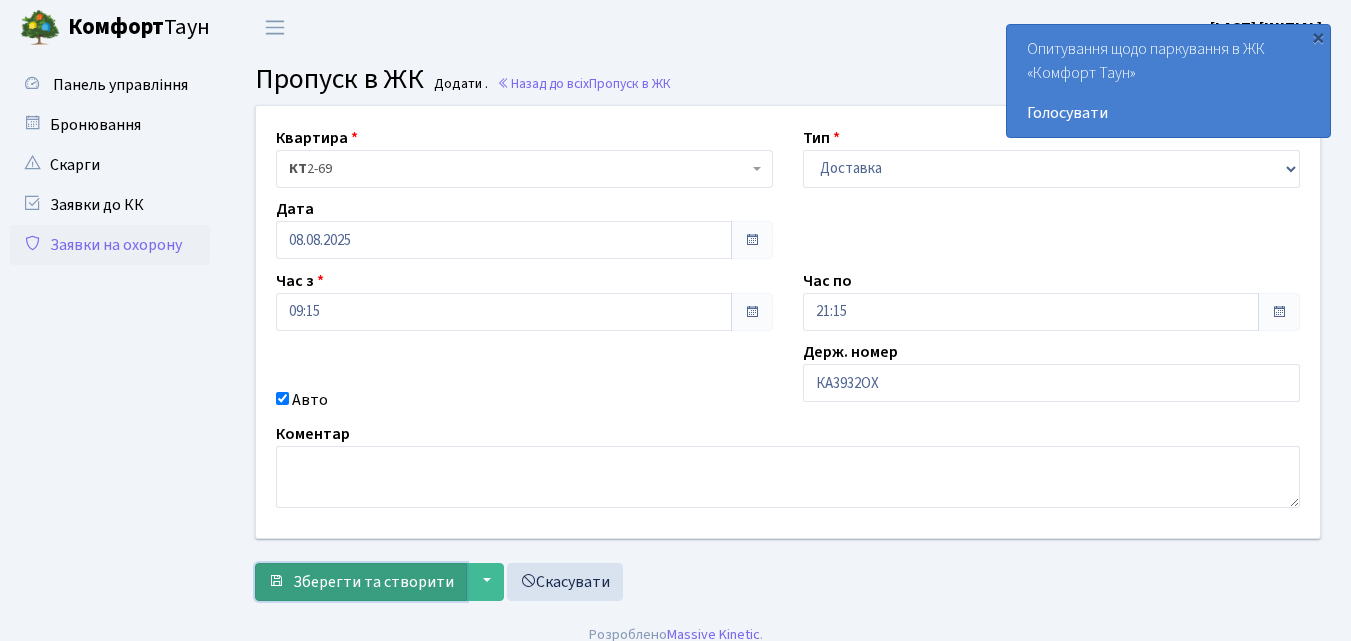 click on "Зберегти та створити" at bounding box center [373, 582] 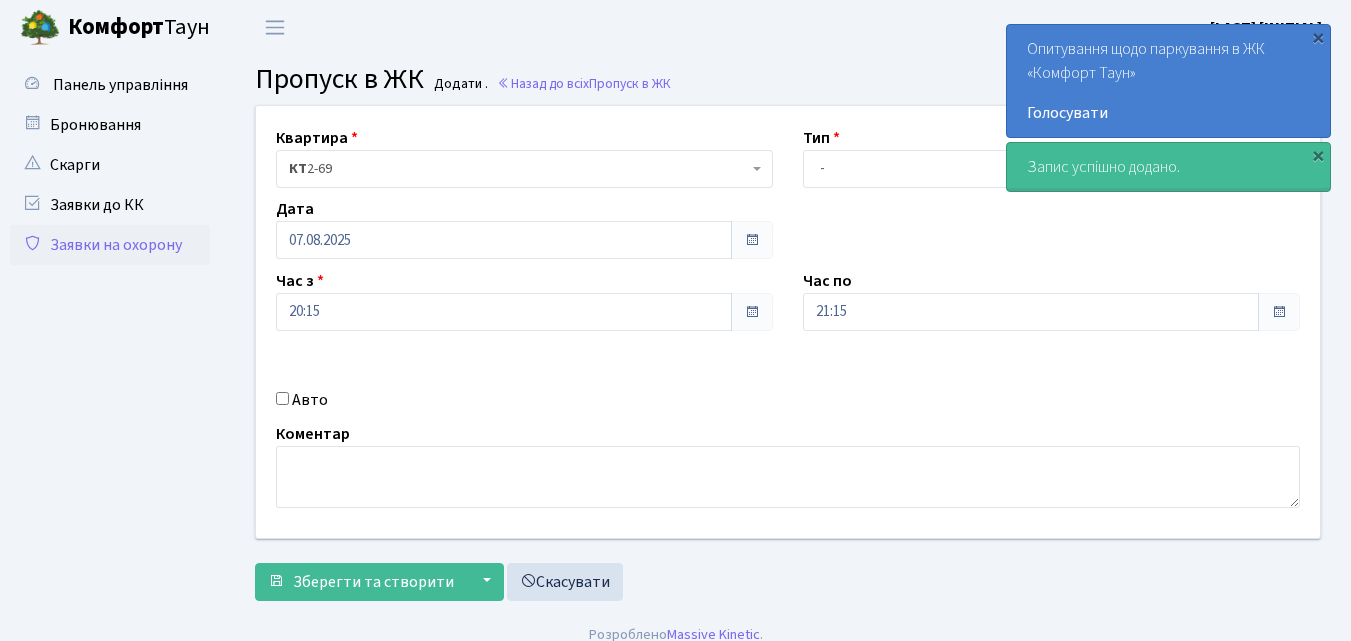 scroll, scrollTop: 0, scrollLeft: 0, axis: both 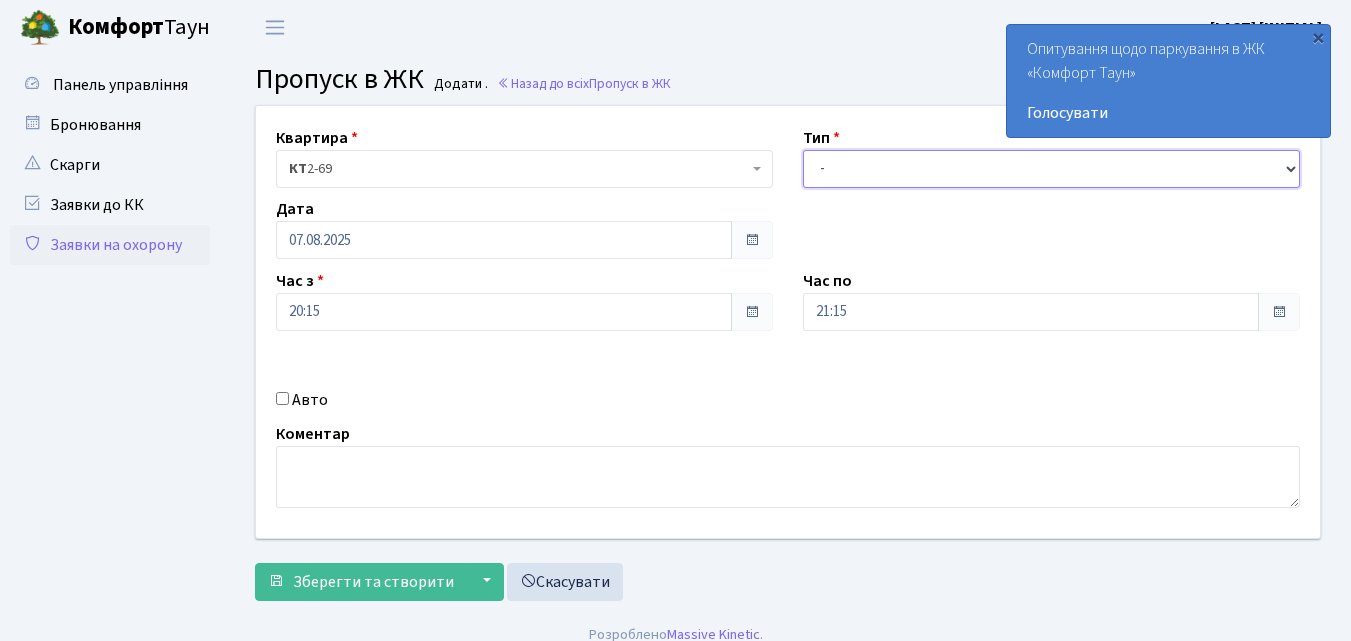 click on "-
Доставка
Таксі
Гості
Сервіс" at bounding box center [1051, 169] 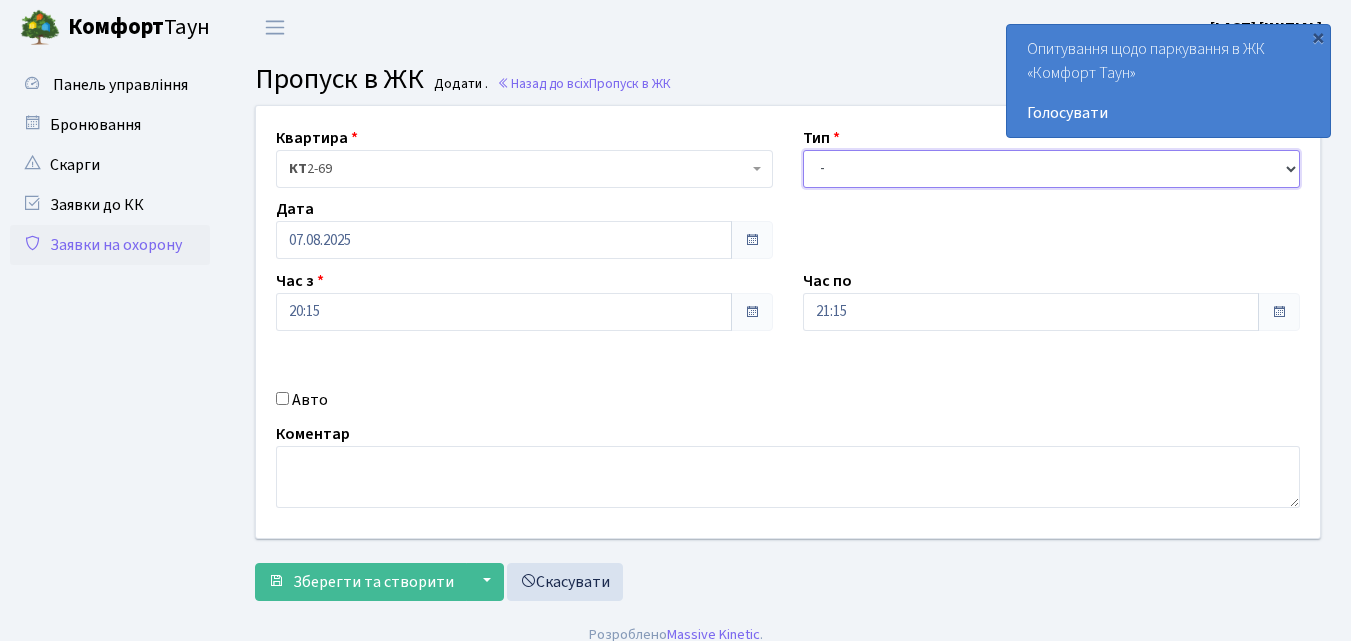 select on "1" 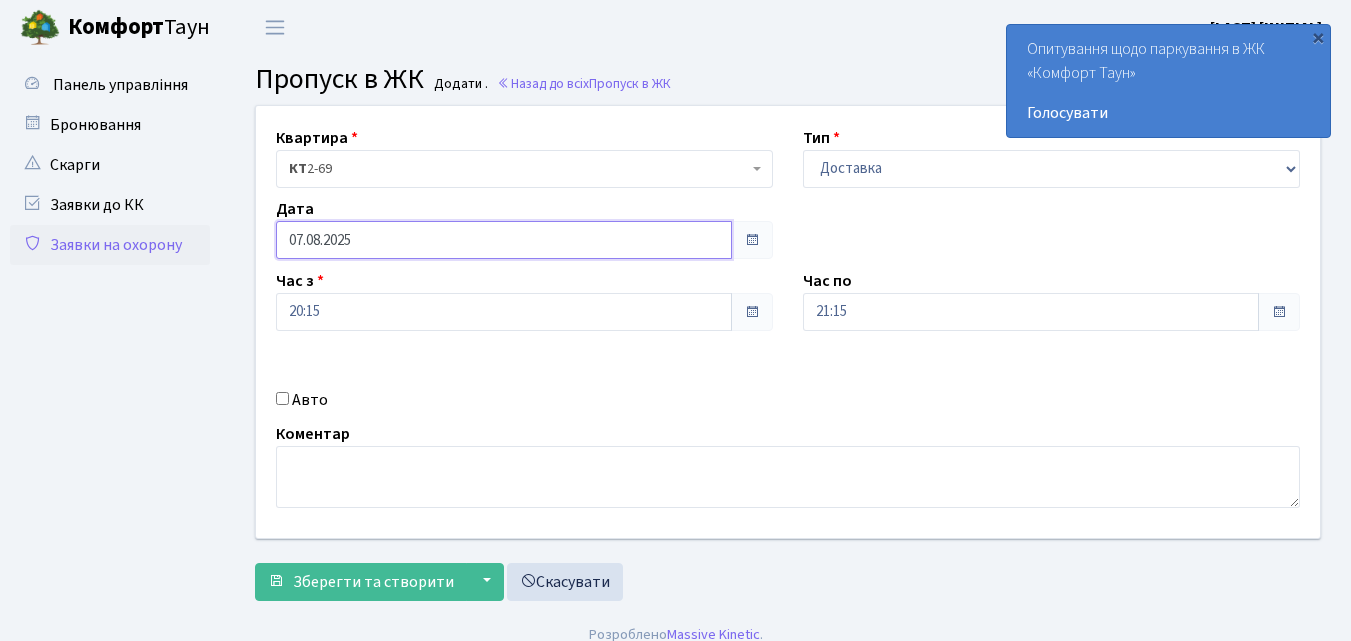 click on "07.08.2025" at bounding box center [504, 240] 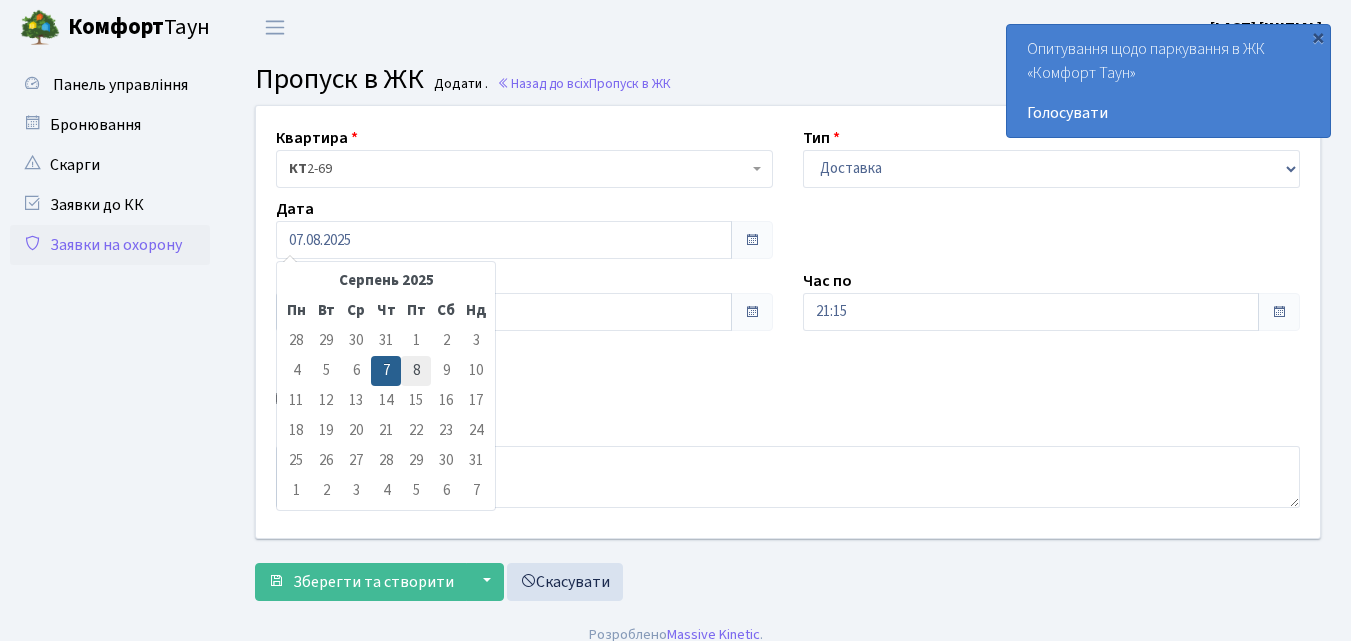 click on "8" at bounding box center (416, 371) 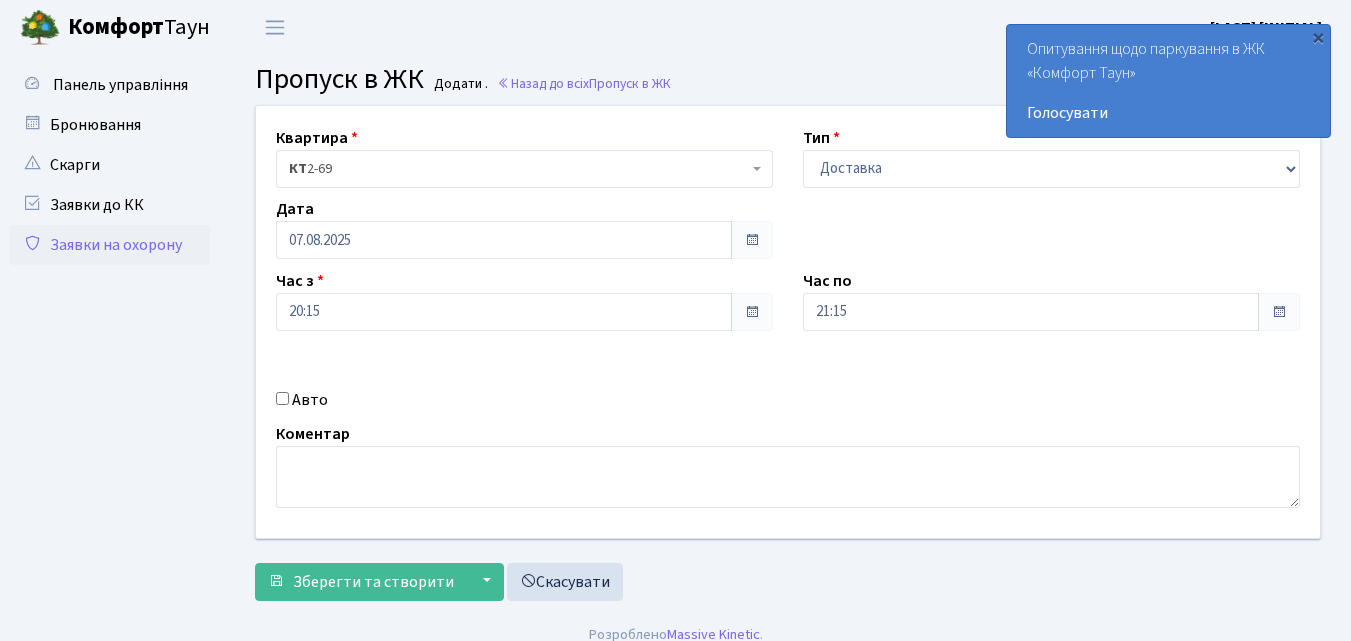 type on "08.08.2025" 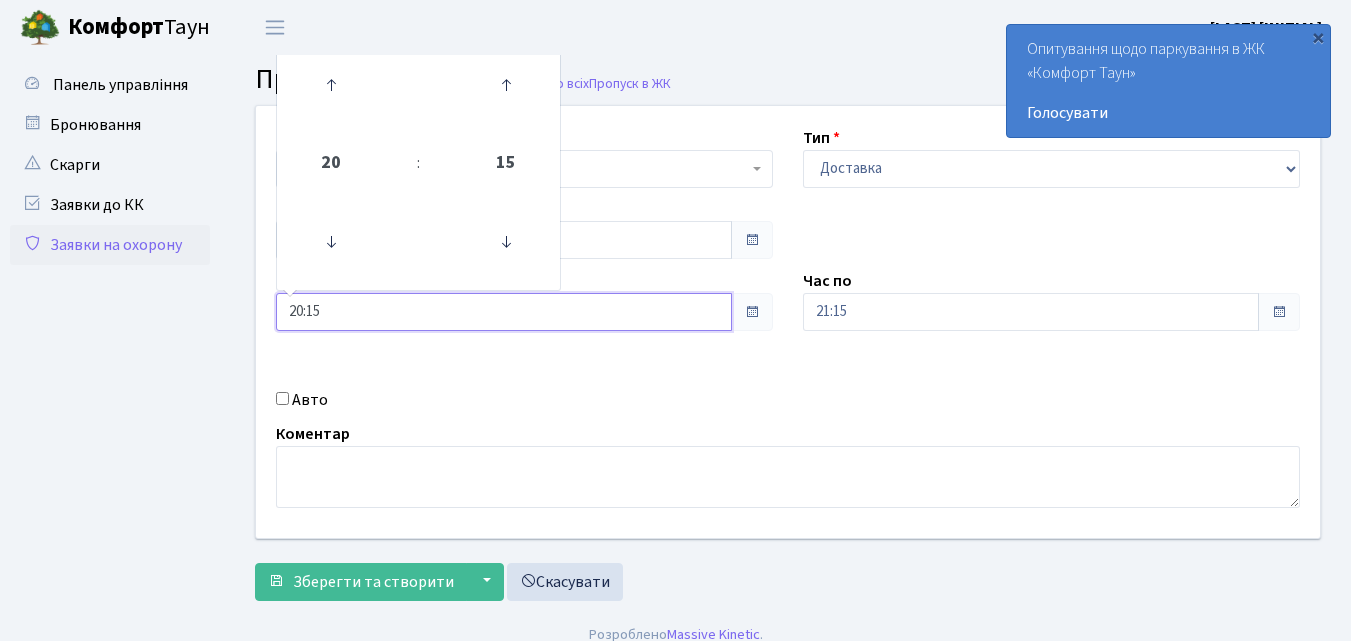 click on "20:15" at bounding box center [504, 312] 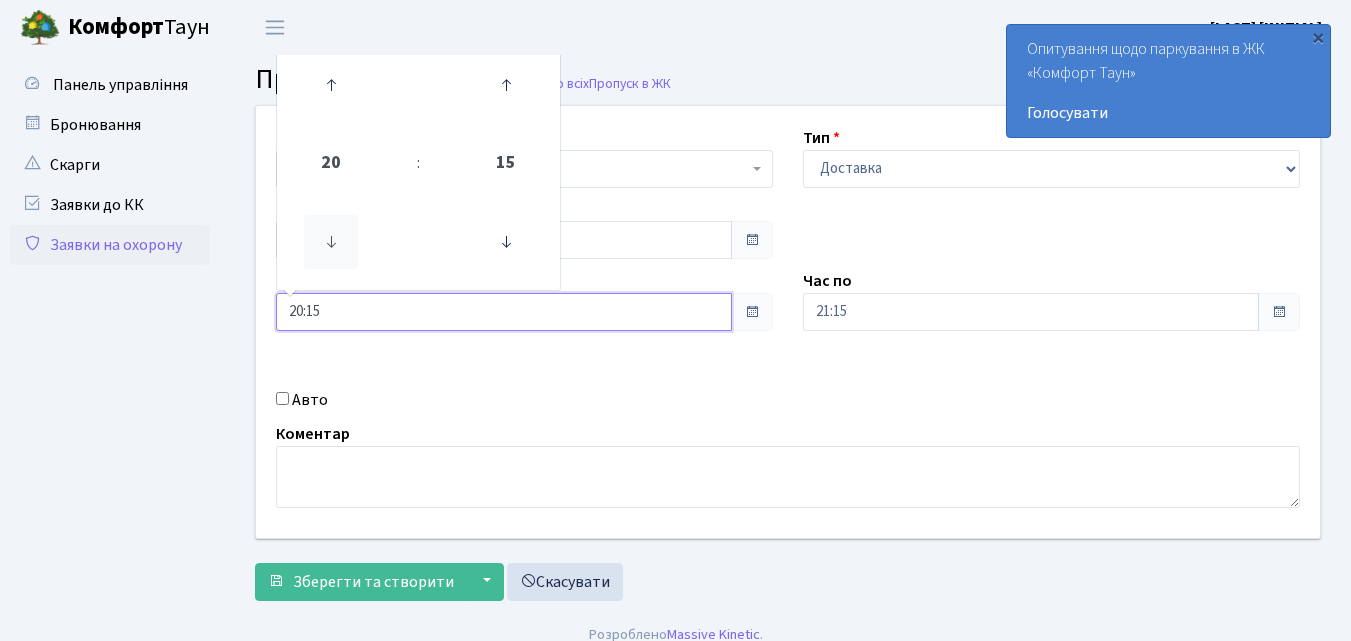 click at bounding box center (331, 242) 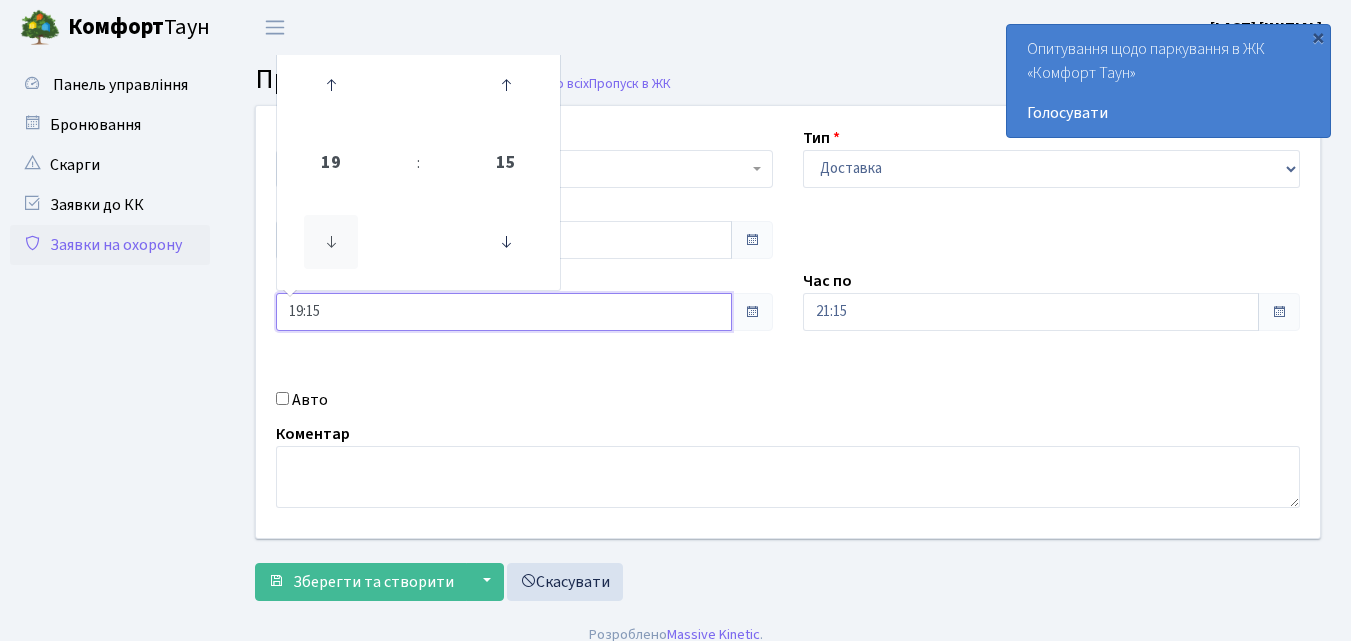 click at bounding box center [331, 242] 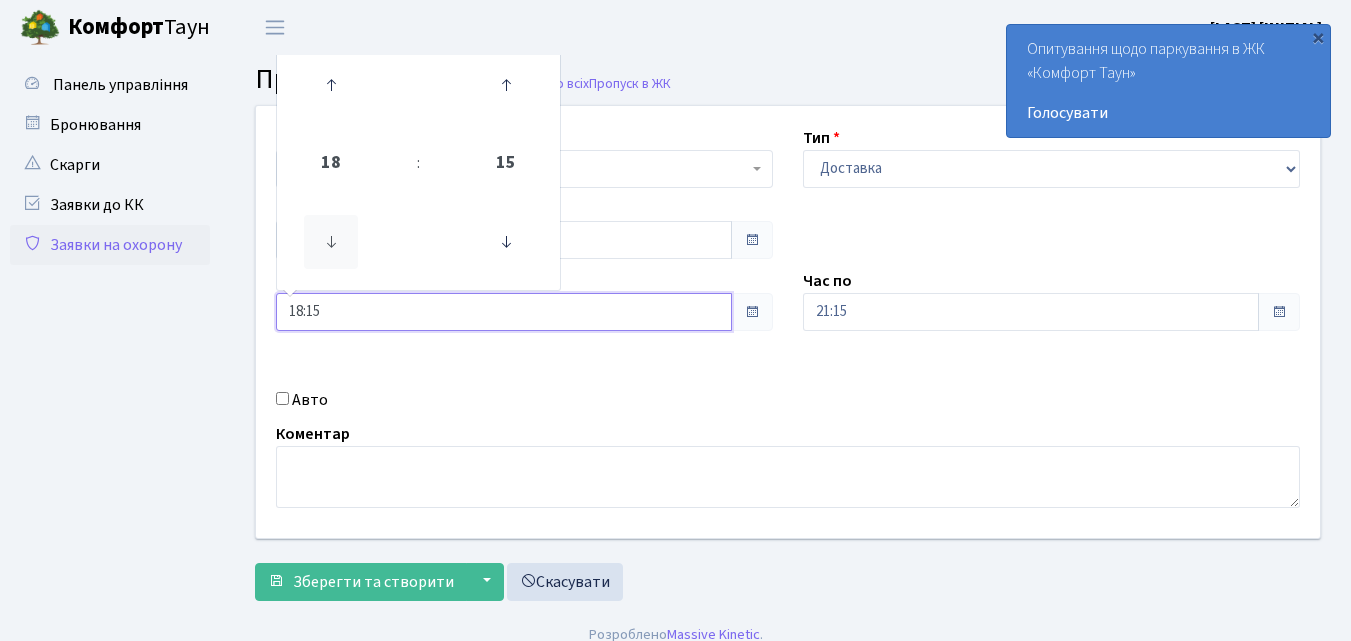 click at bounding box center [331, 242] 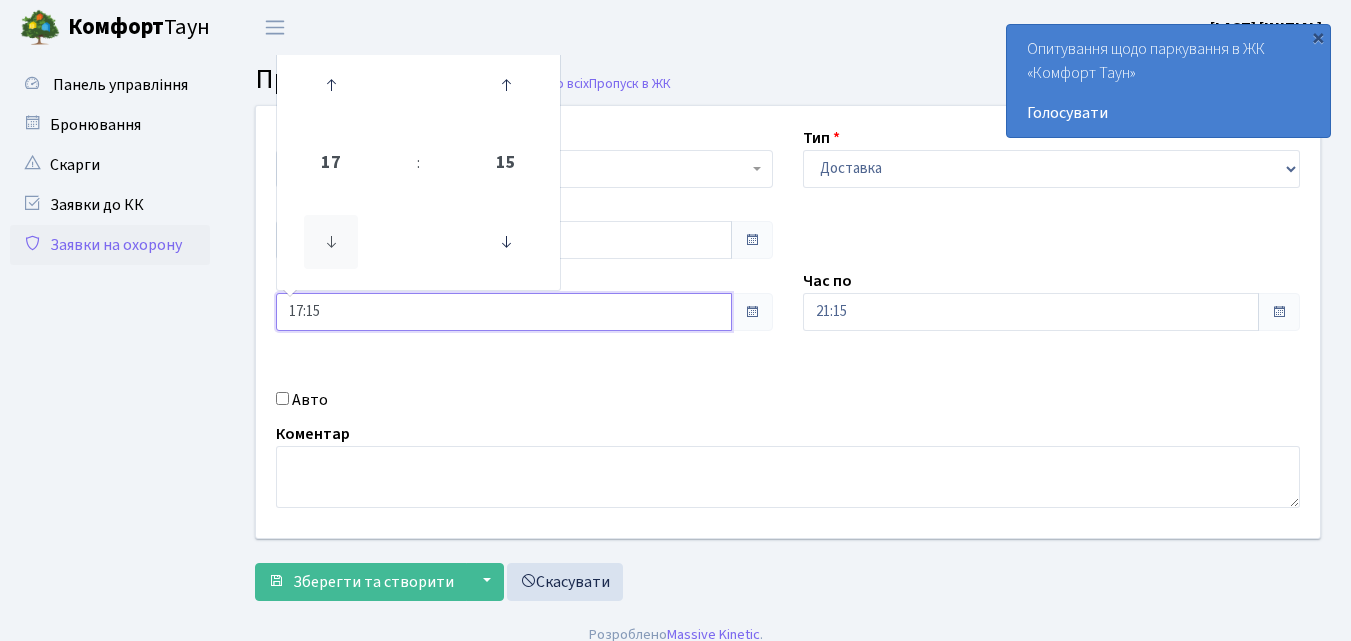 click at bounding box center (331, 242) 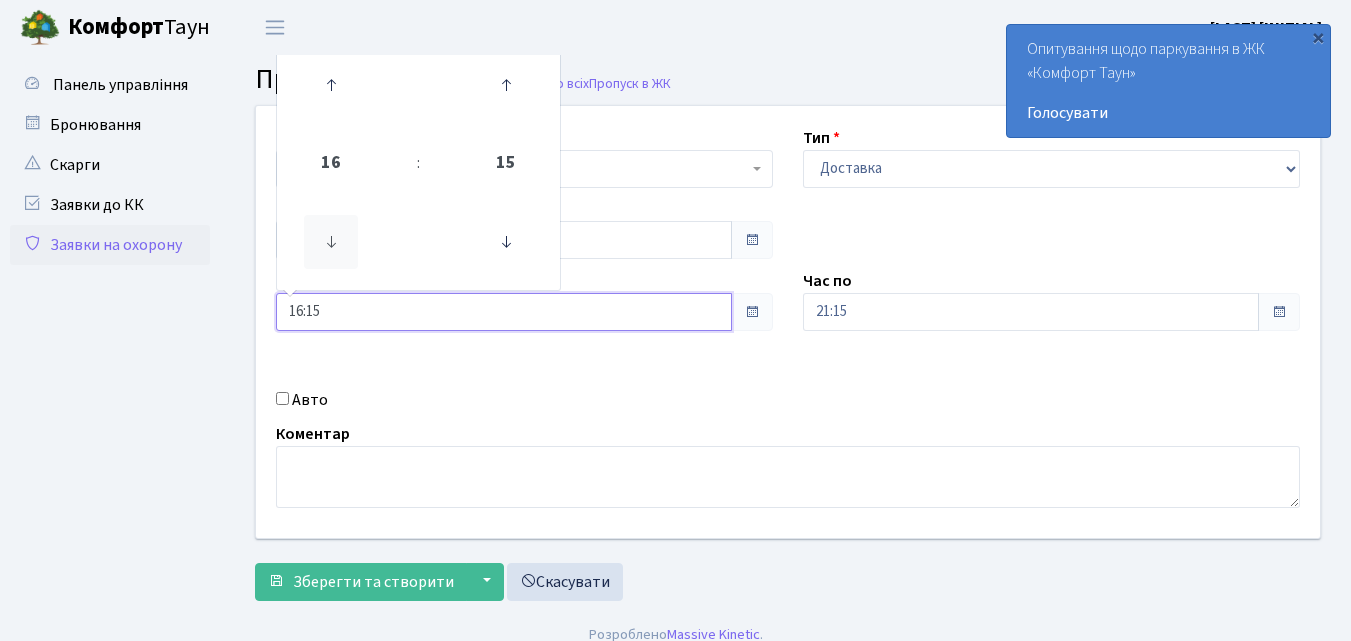 click at bounding box center [331, 242] 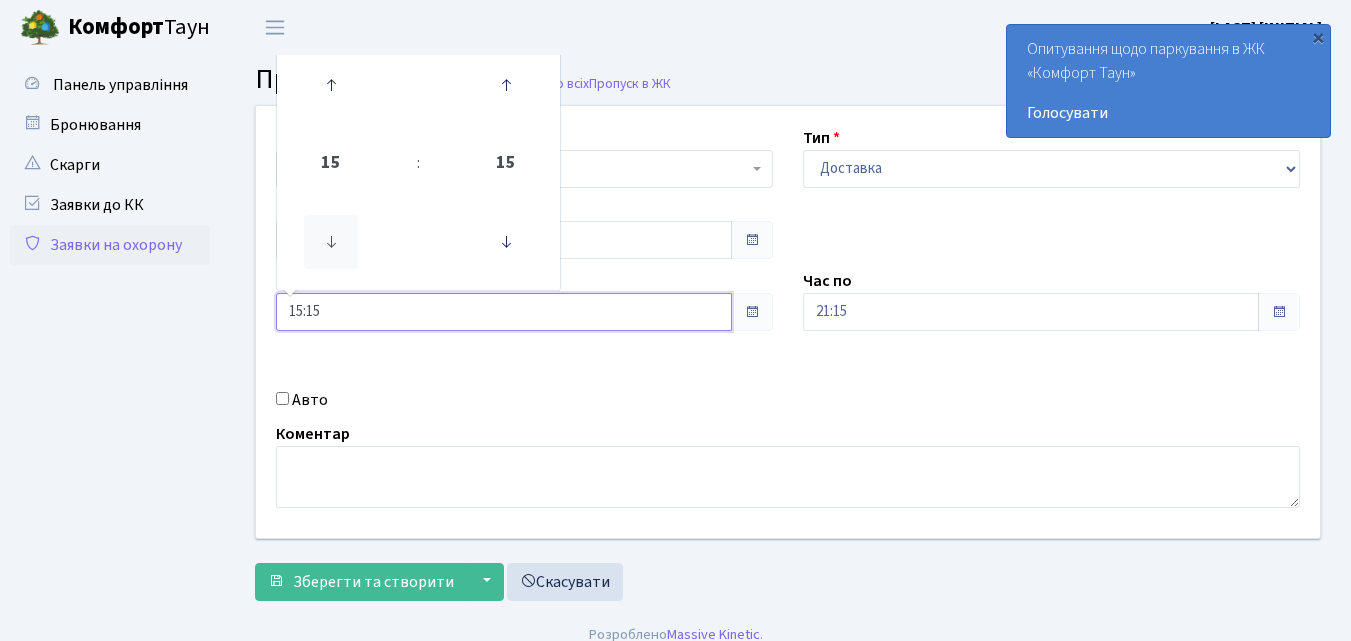 click at bounding box center [331, 242] 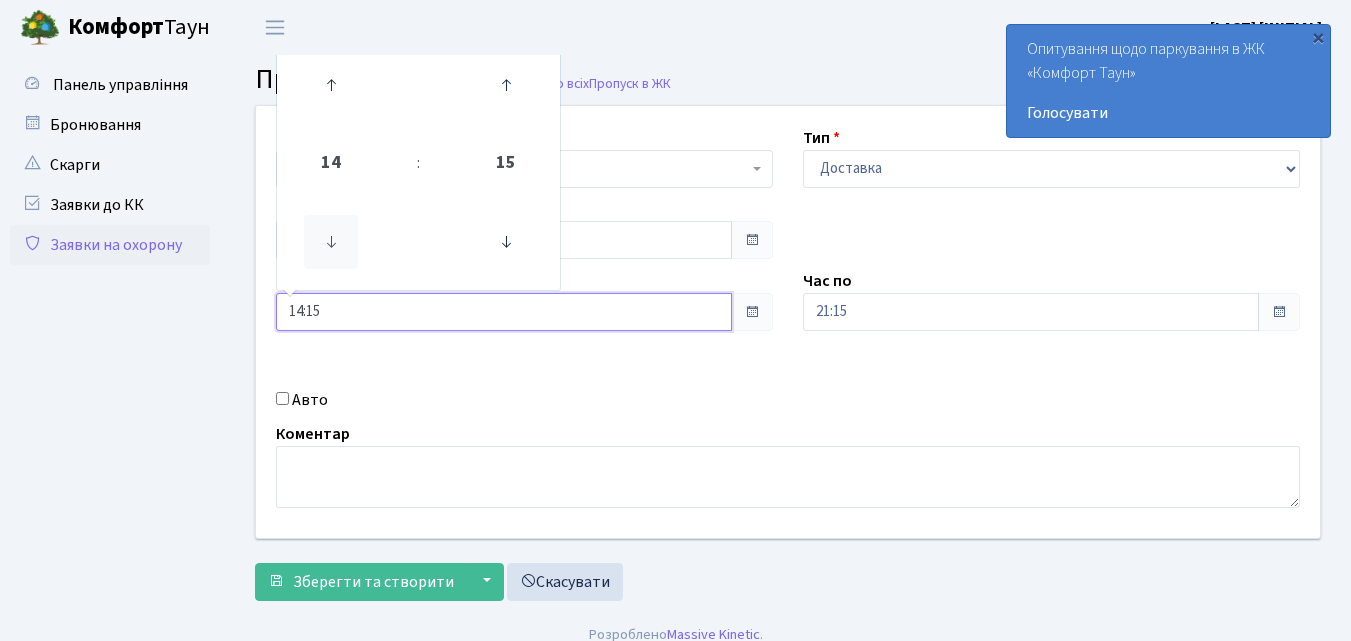 click at bounding box center [331, 242] 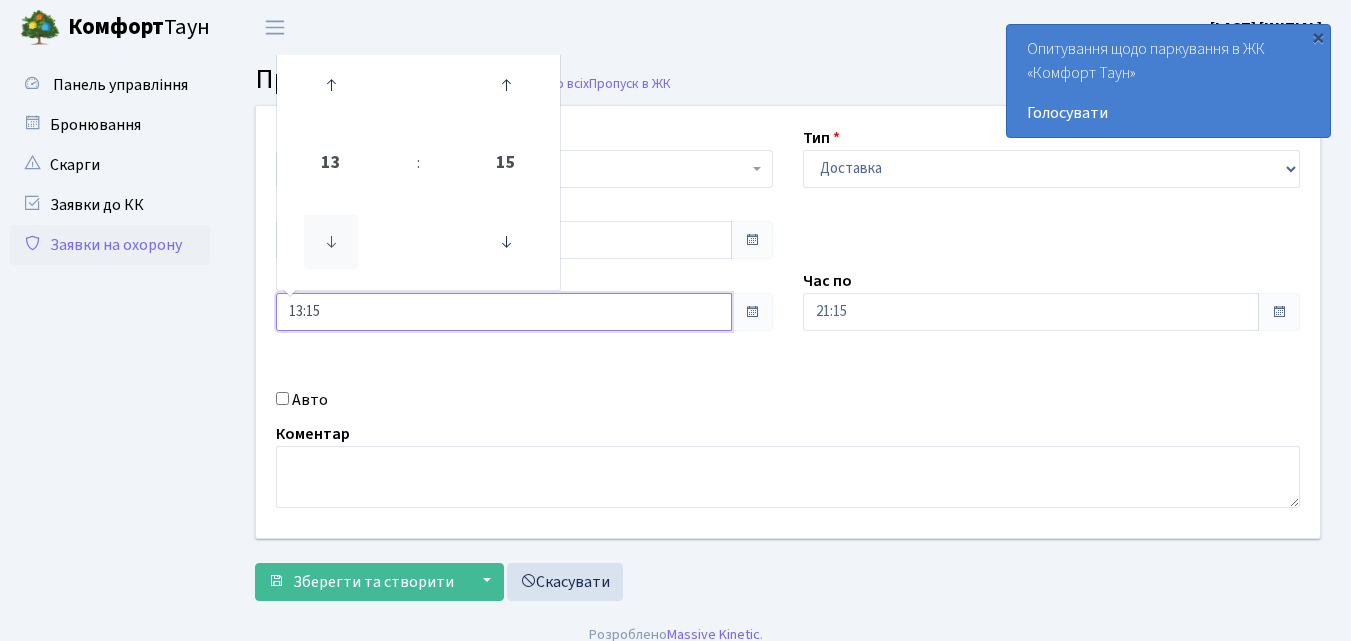click at bounding box center (331, 242) 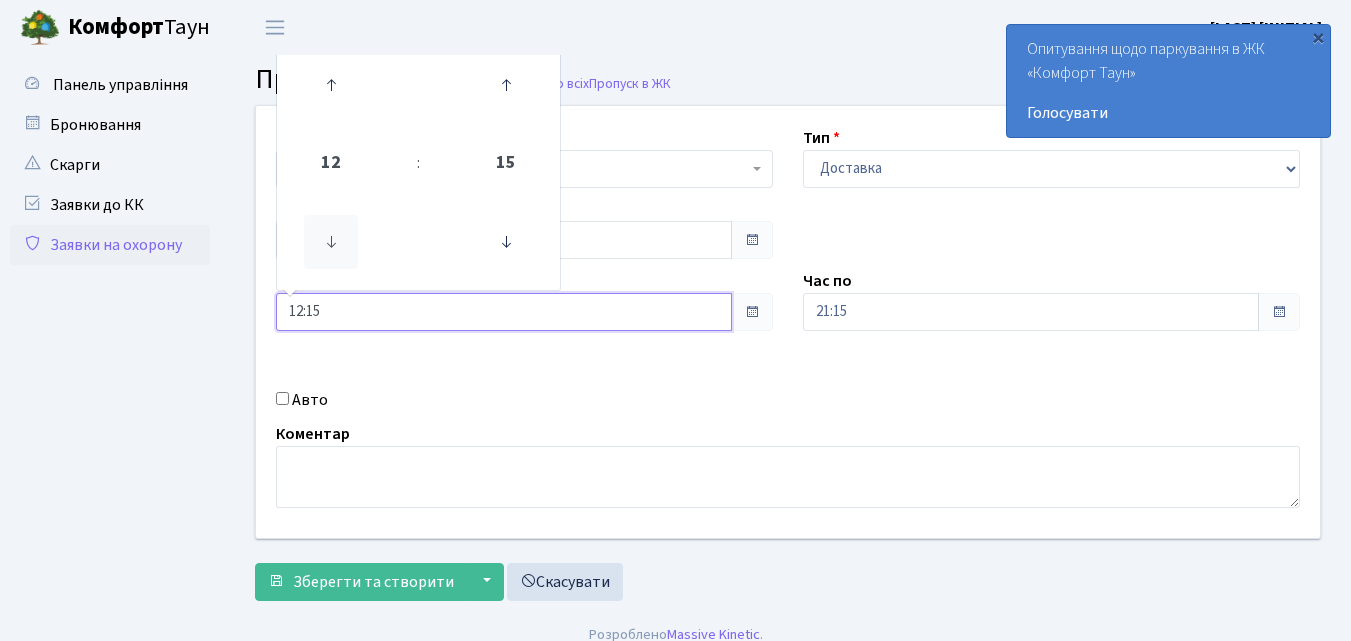 click at bounding box center [331, 242] 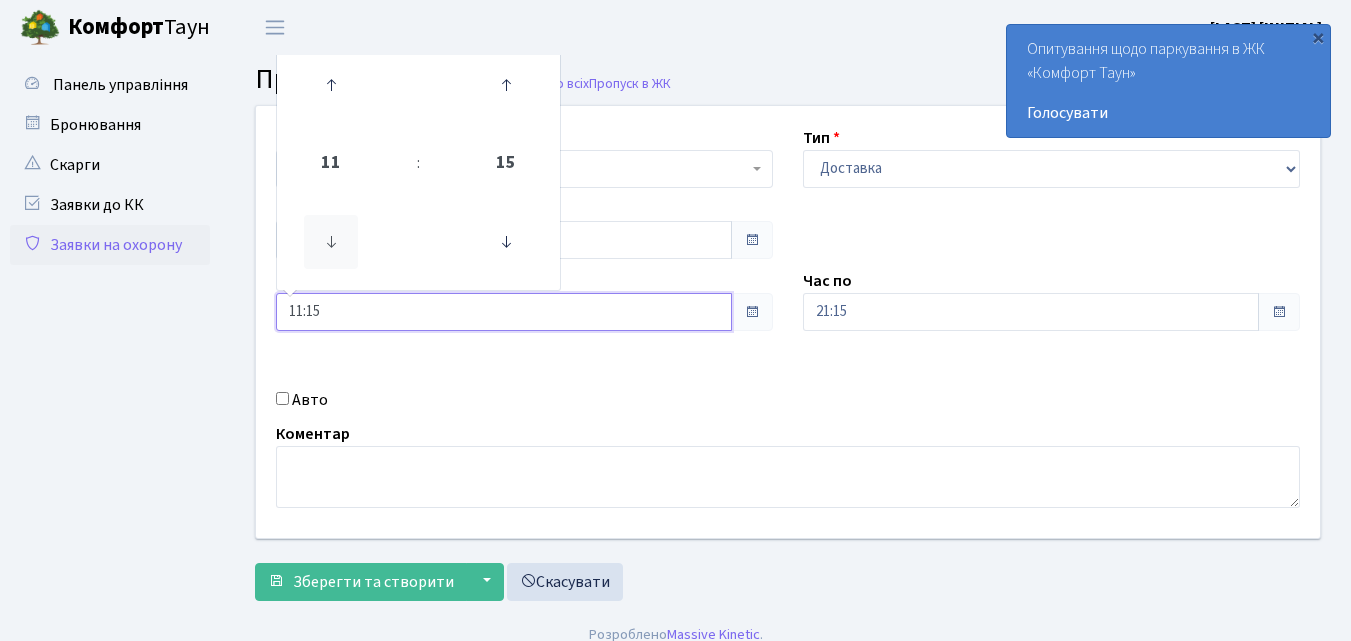 click at bounding box center (331, 242) 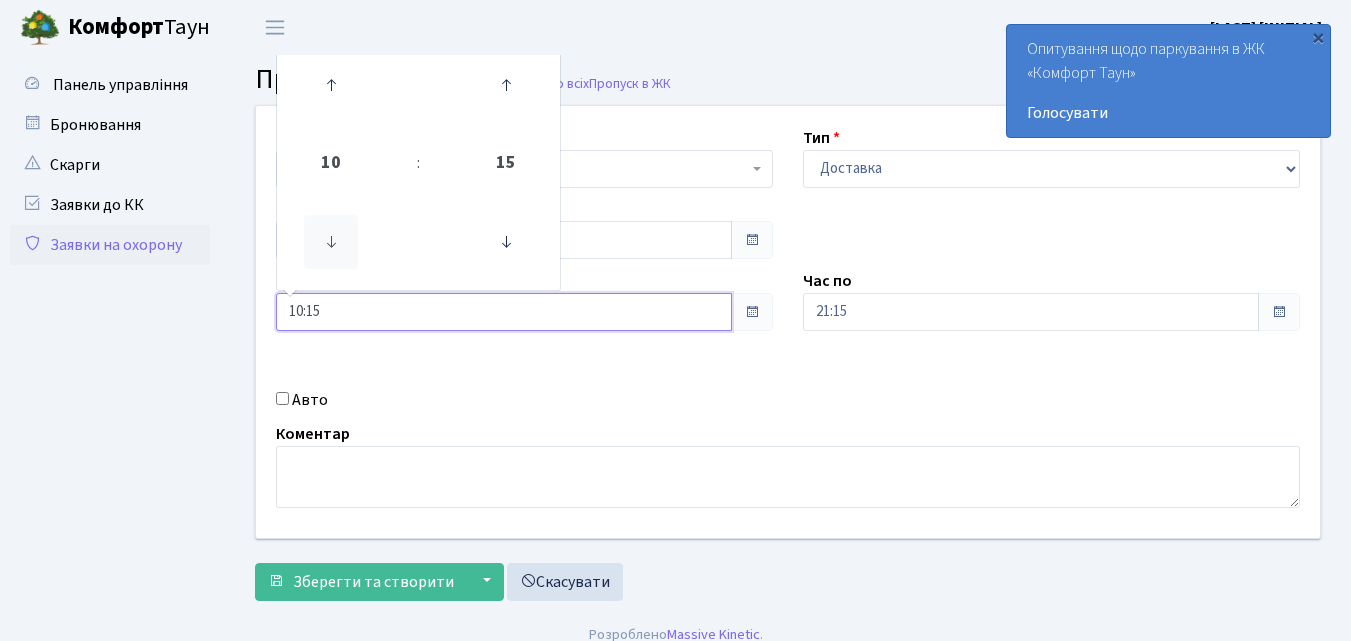click at bounding box center (331, 242) 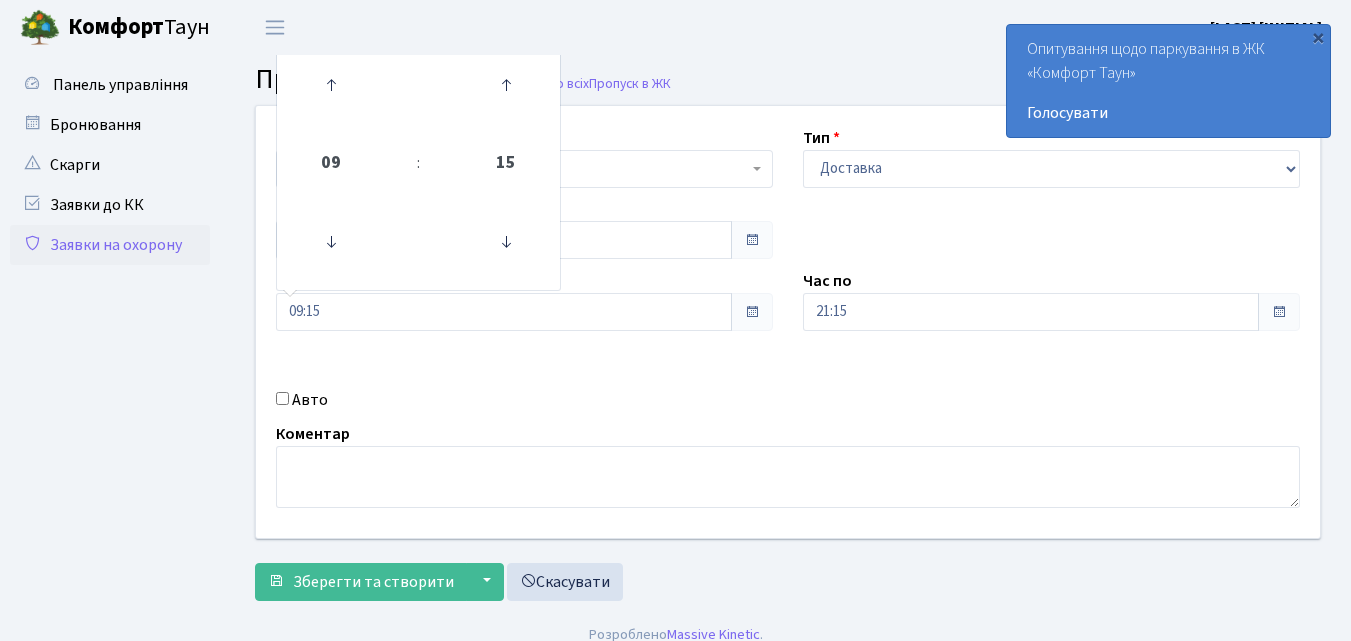 click on "Авто" at bounding box center [282, 398] 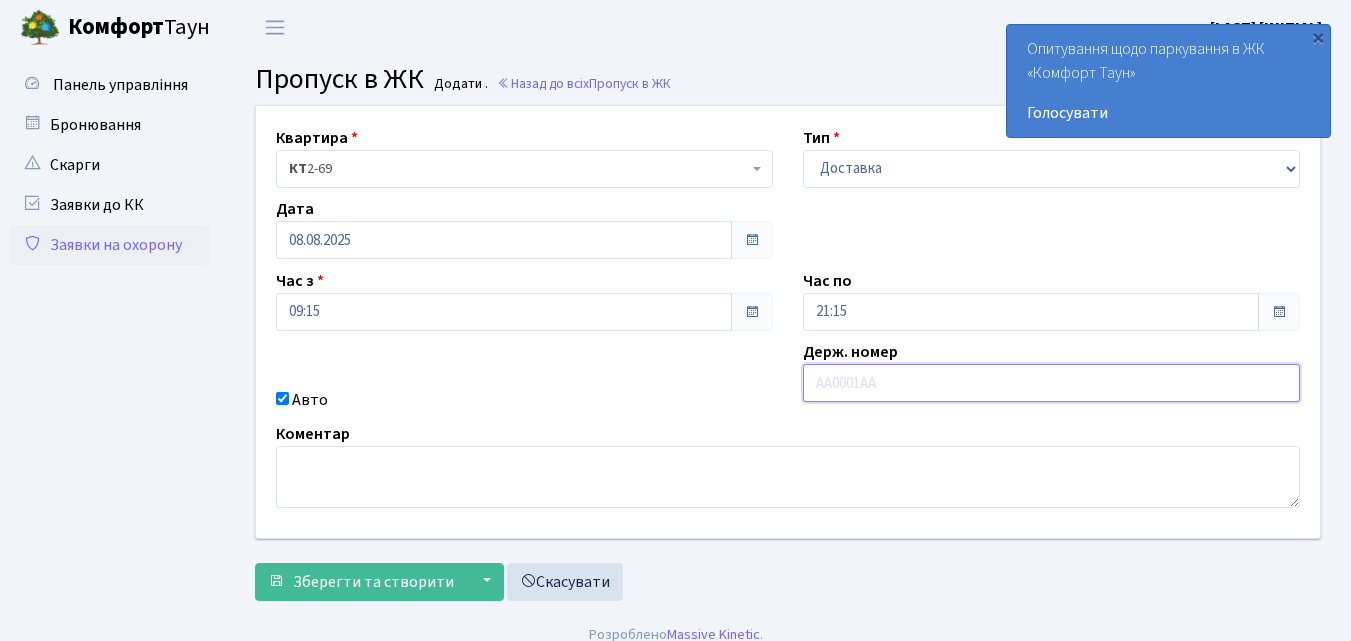 click at bounding box center [1051, 383] 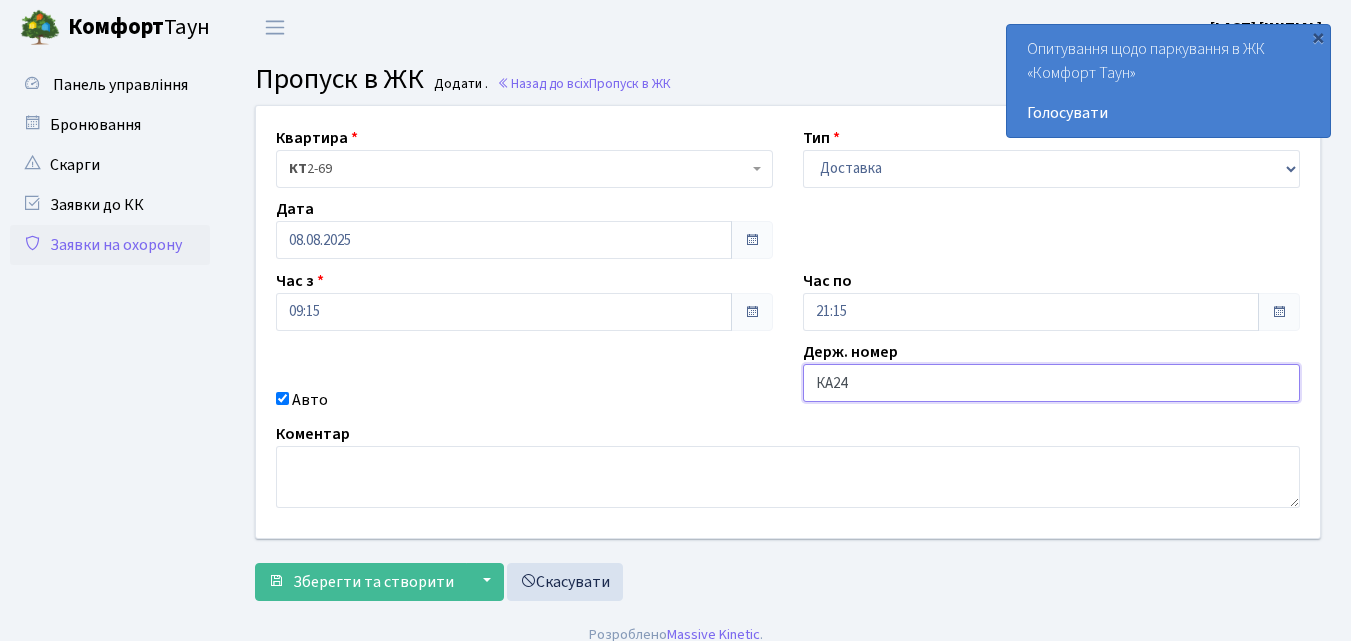 type on "КА2447ЕВ" 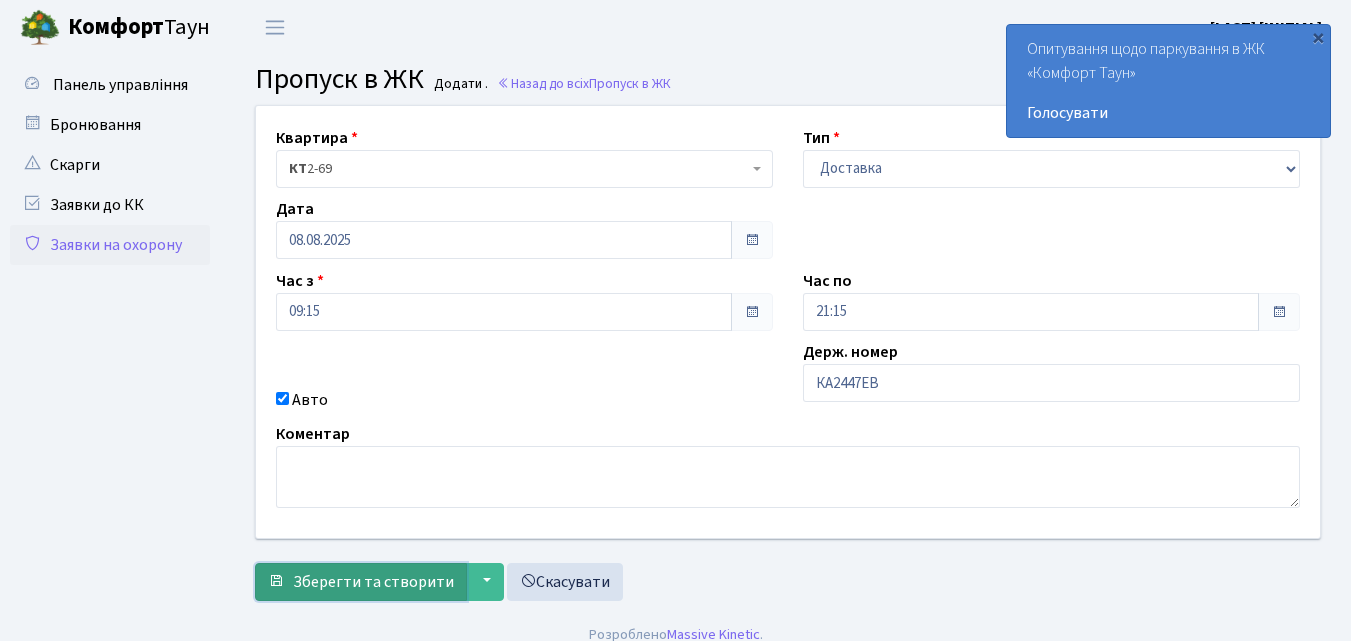 click on "Зберегти та створити" at bounding box center (373, 582) 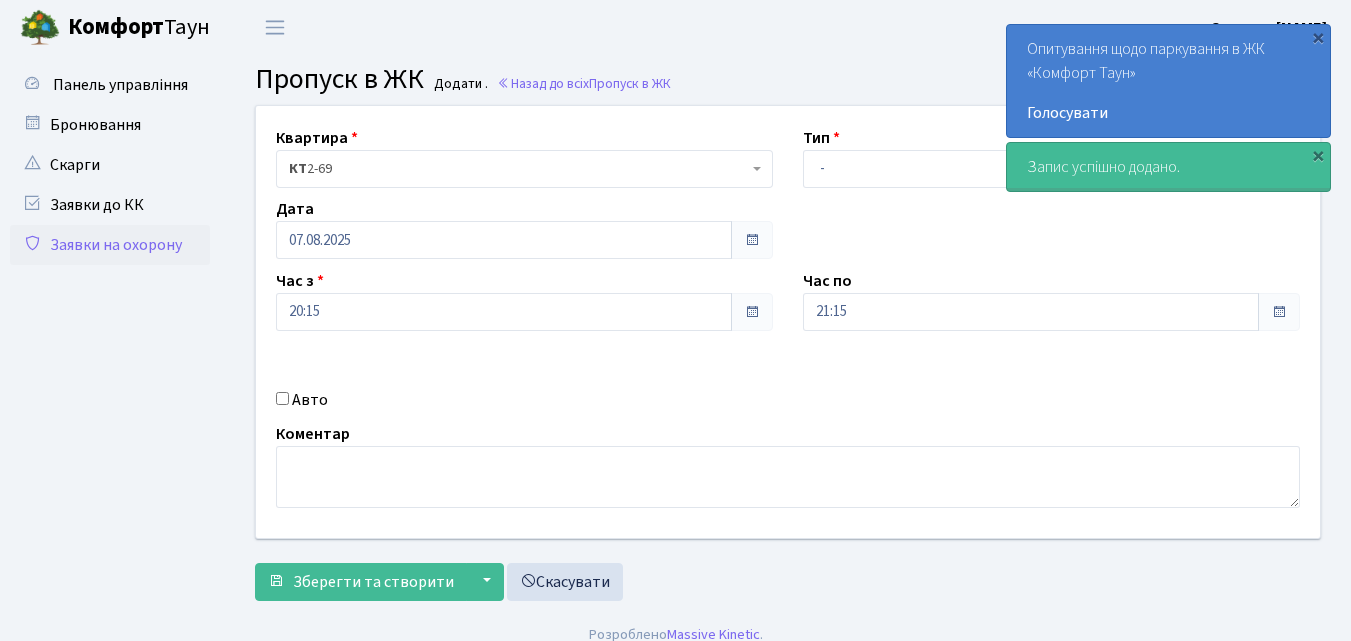 scroll, scrollTop: 0, scrollLeft: 0, axis: both 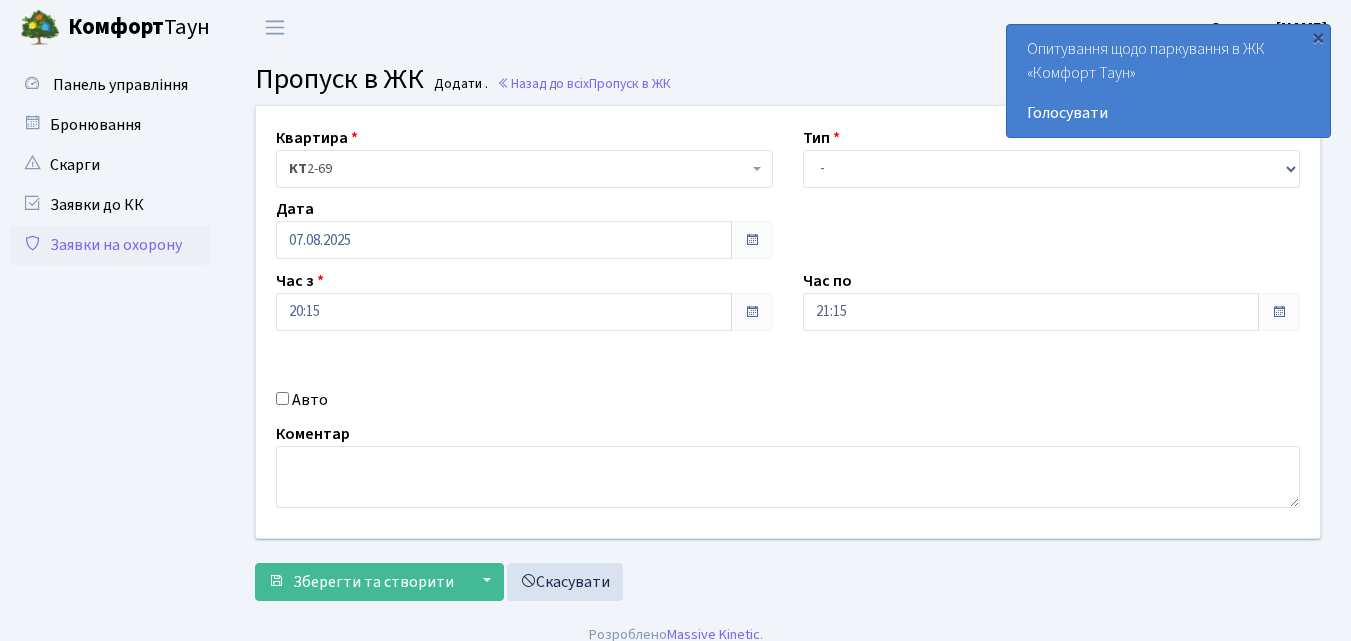 click on "Заявки на охорону" at bounding box center [110, 245] 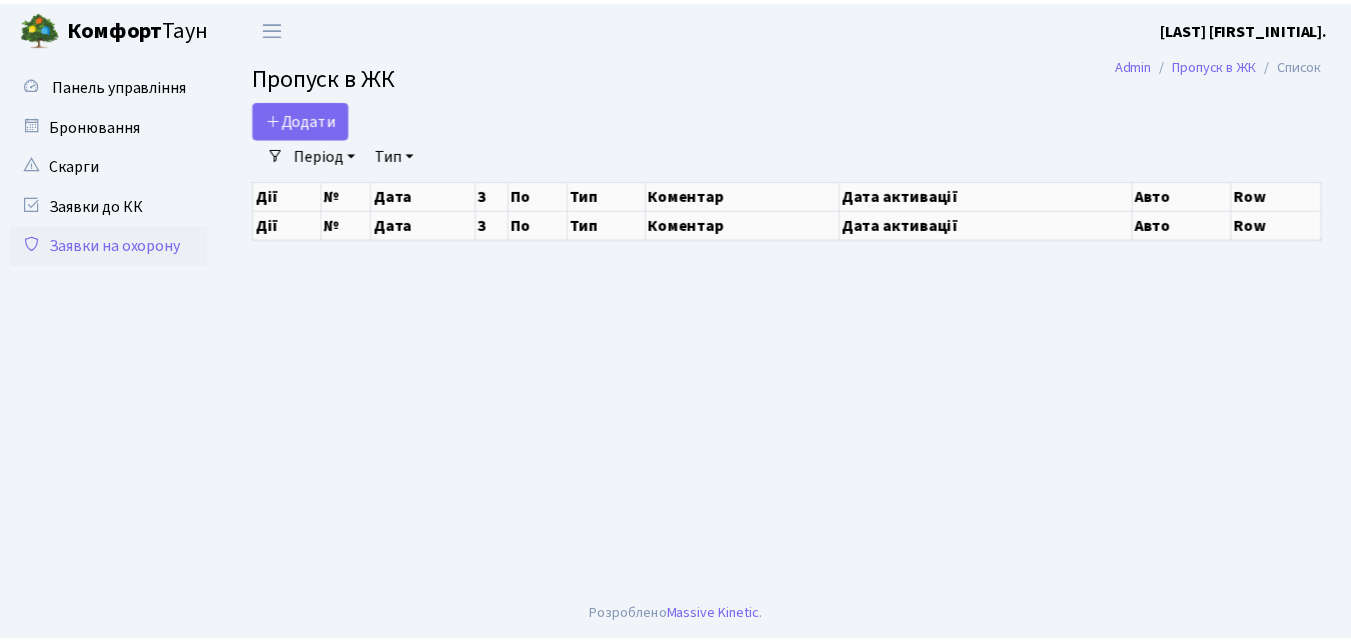 scroll, scrollTop: 0, scrollLeft: 0, axis: both 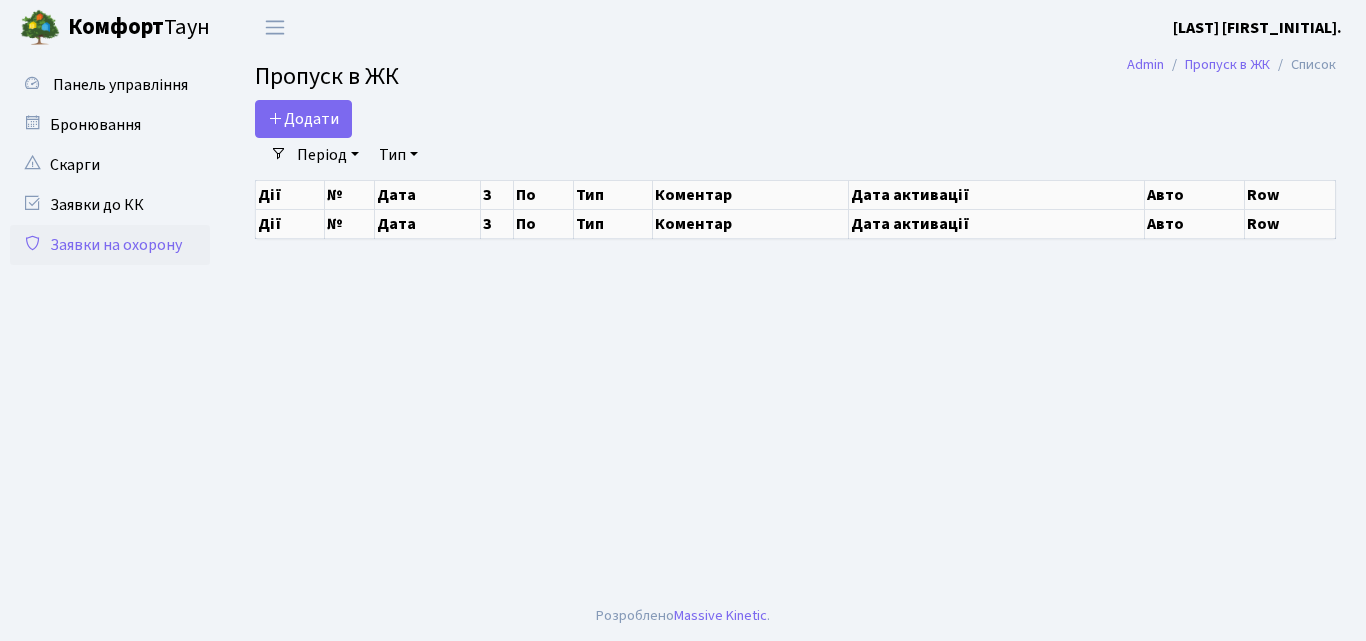 select on "25" 